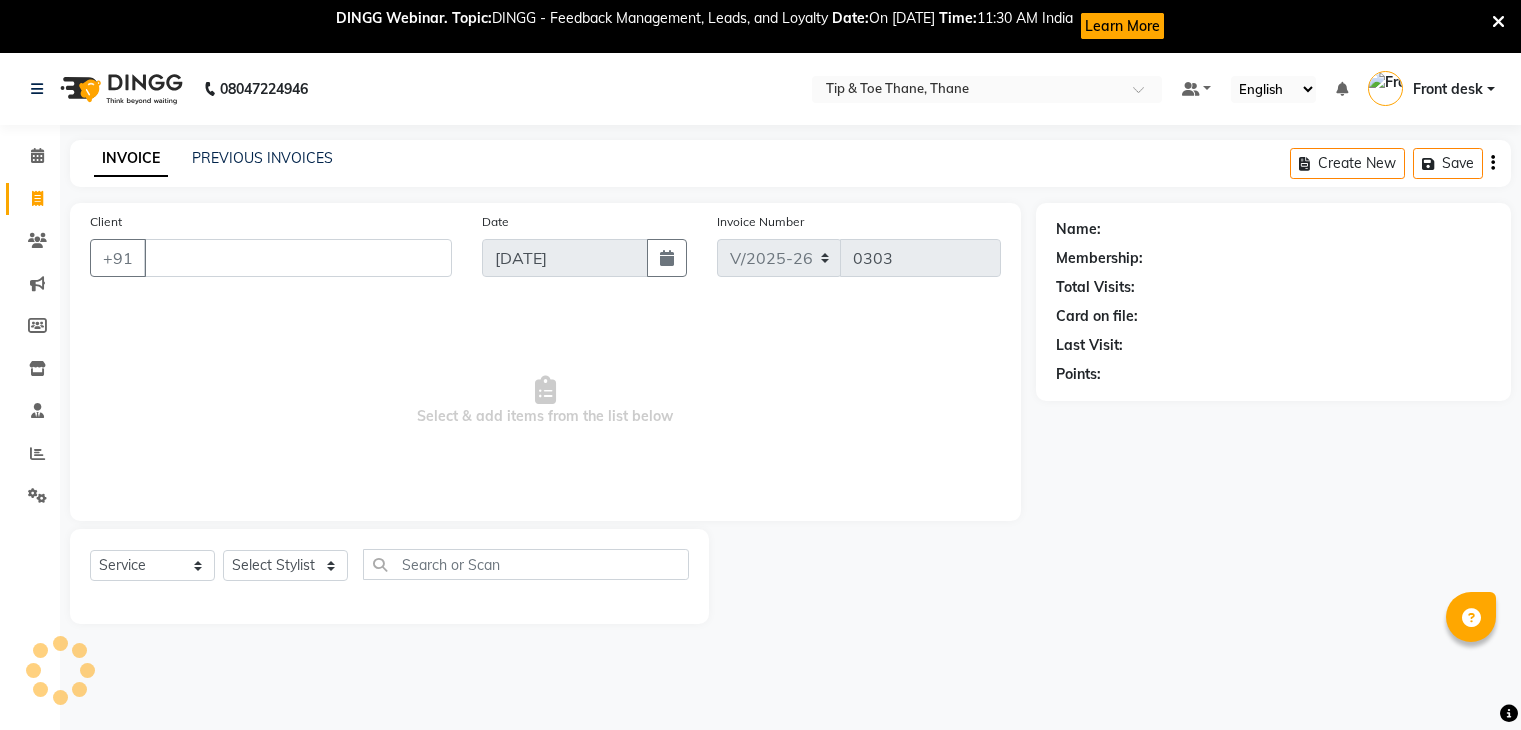 select on "5603" 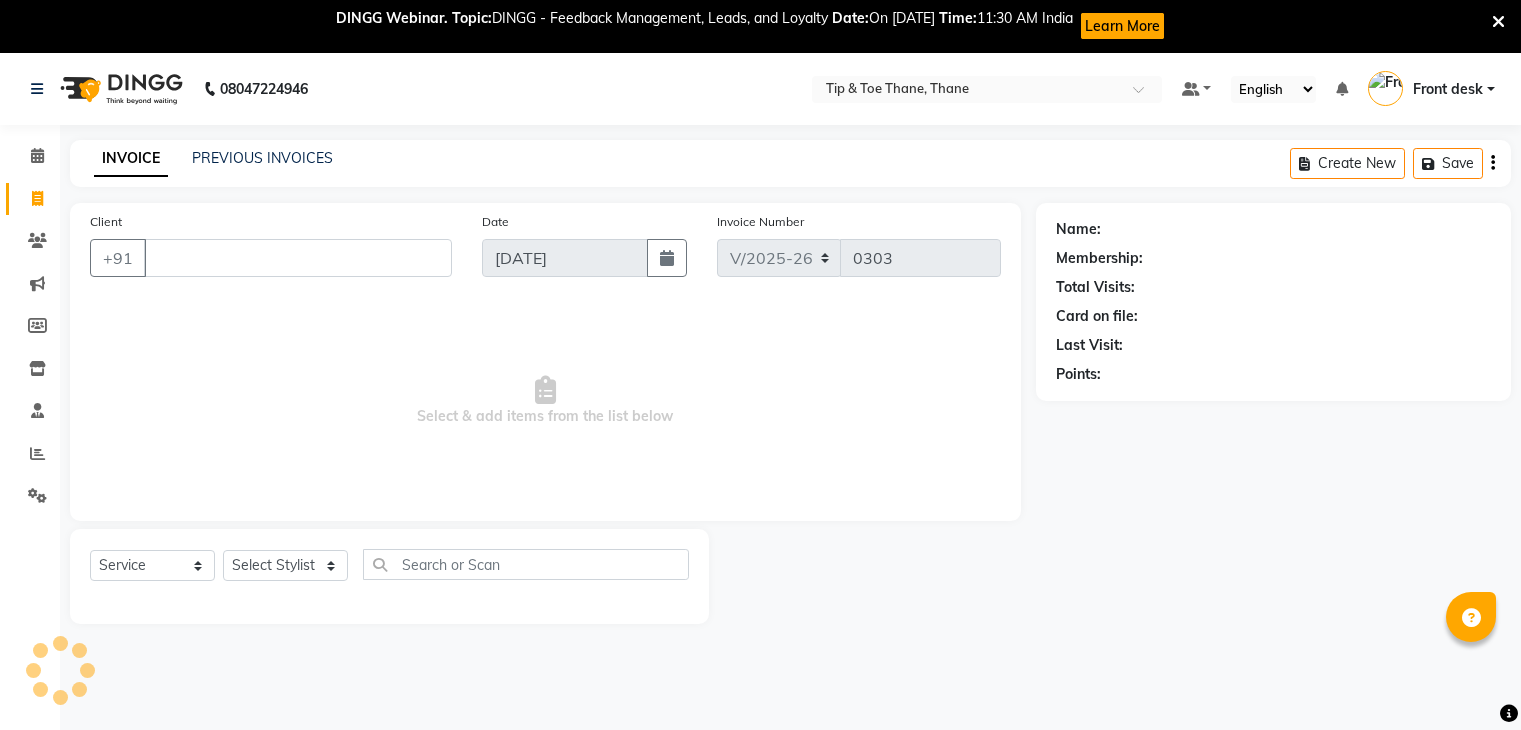 scroll, scrollTop: 52, scrollLeft: 0, axis: vertical 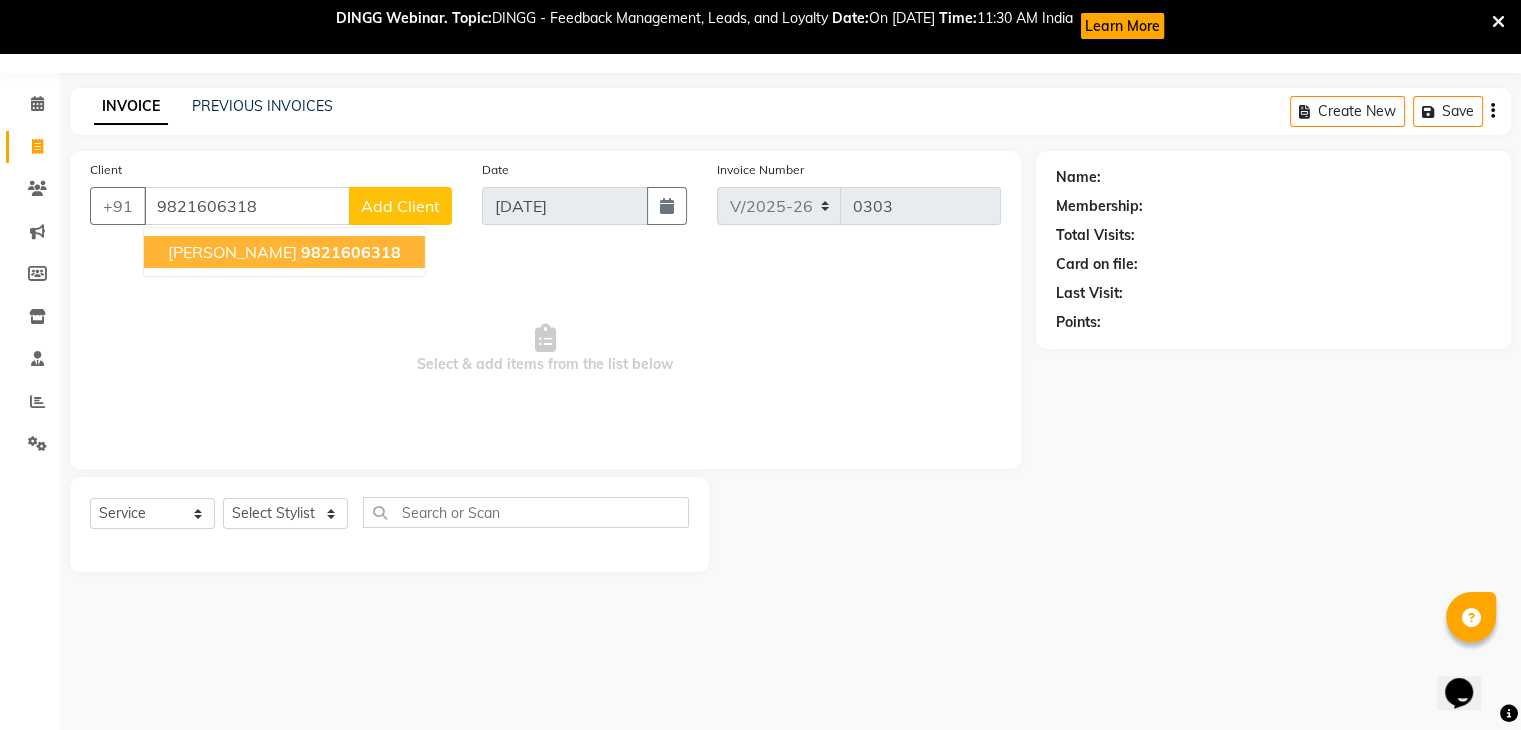 click on "9821606318" 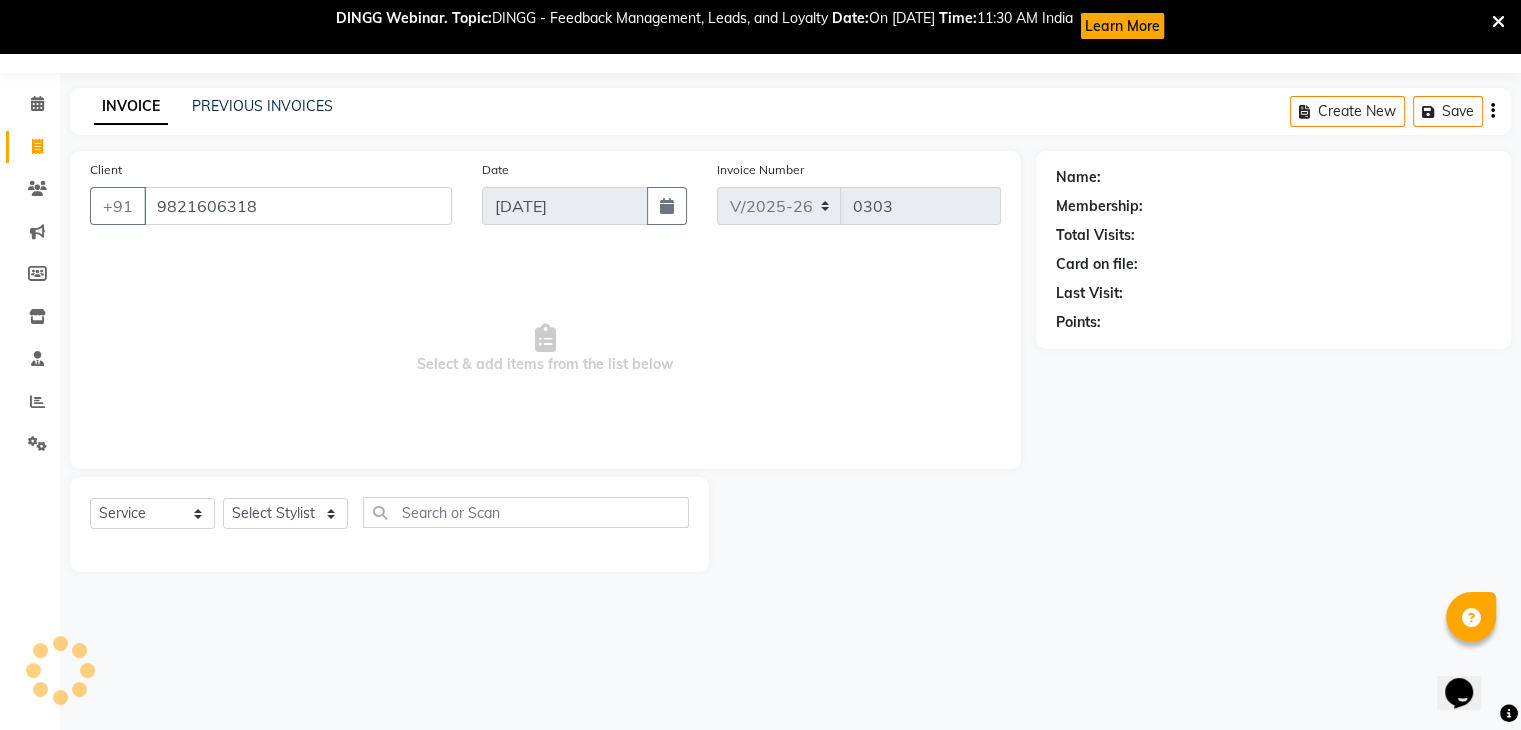 type on "9821606318" 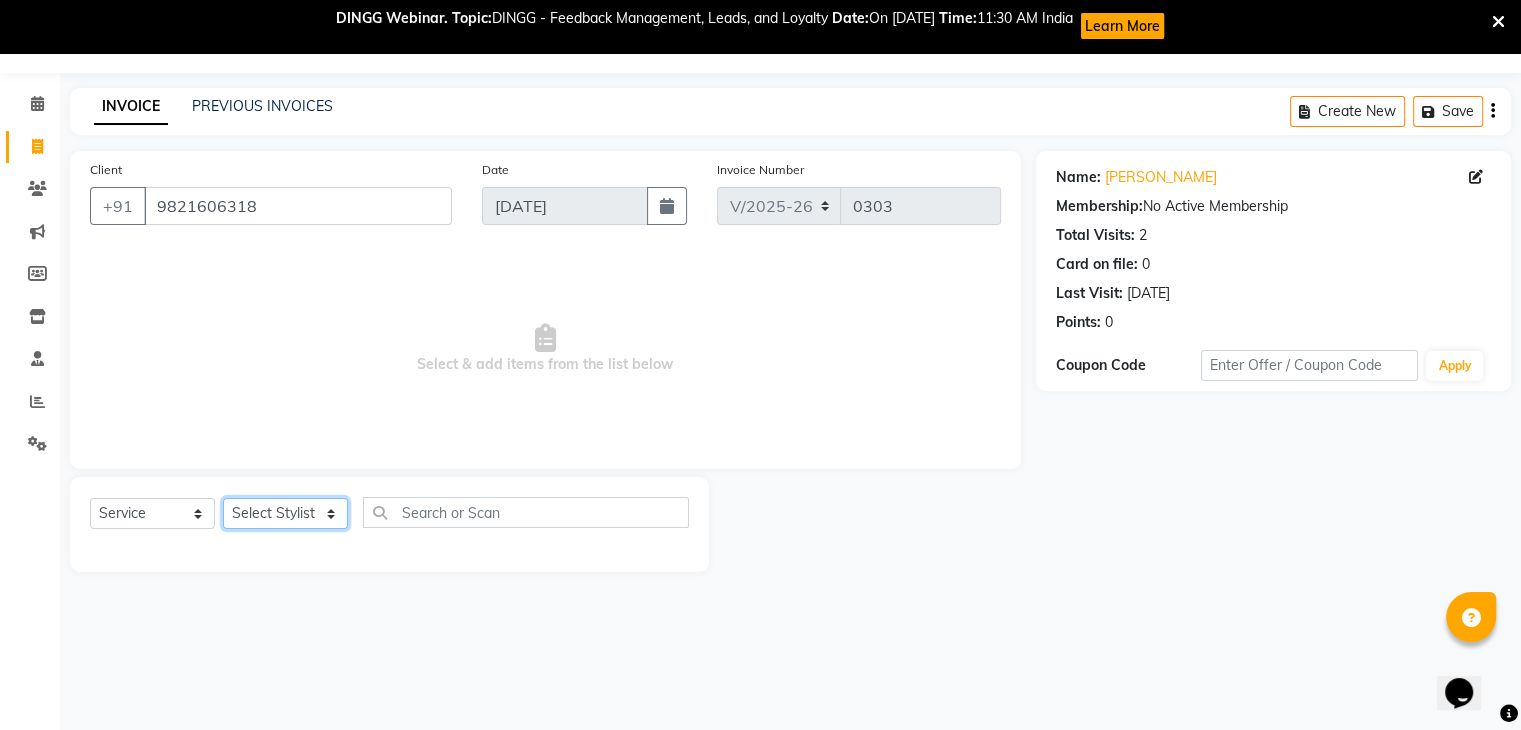 click on "Select Stylist [PERSON_NAME] Front desk General Hemant [PERSON_NAME] Pooja Pooja  micro Priya Rakesh [PERSON_NAME] [PERSON_NAME]" 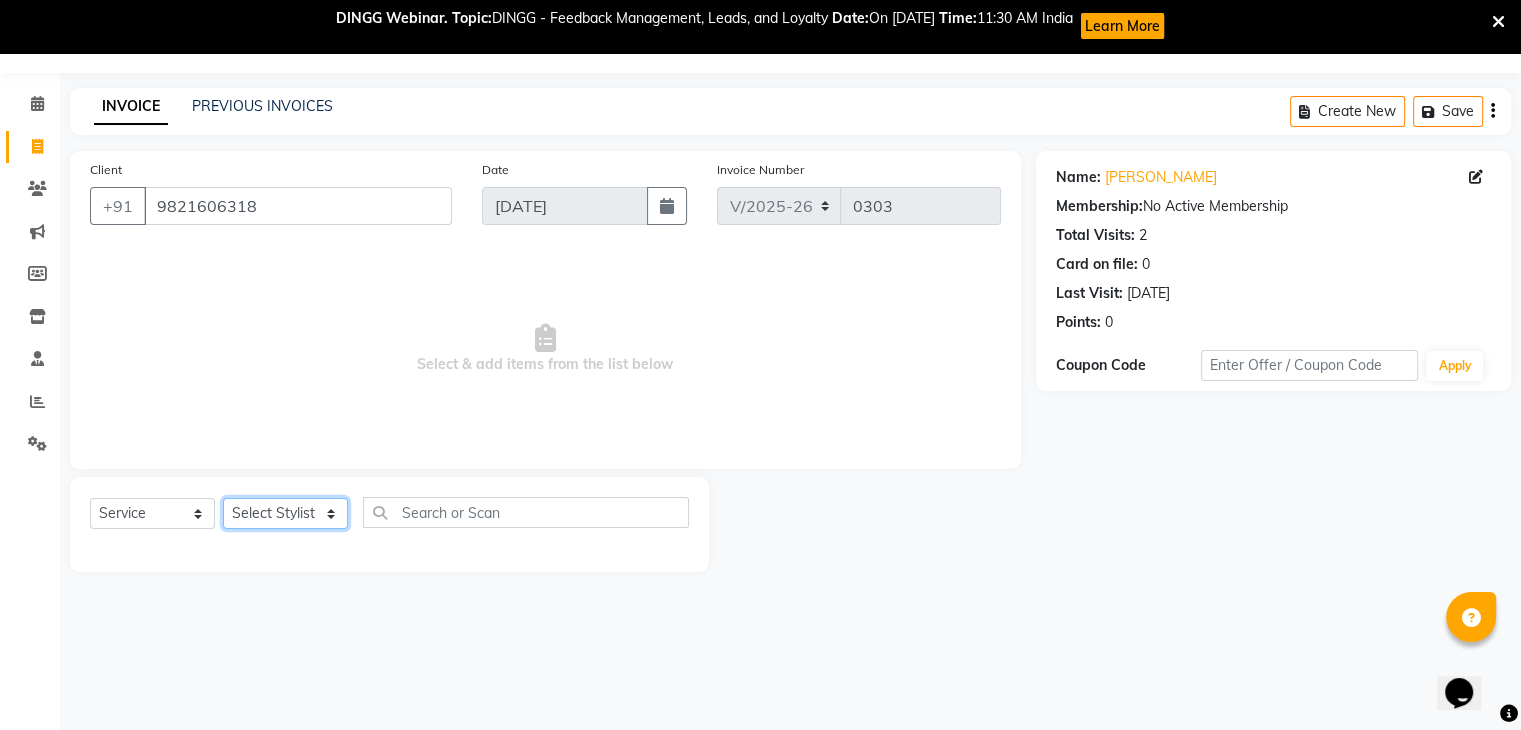 select on "62591" 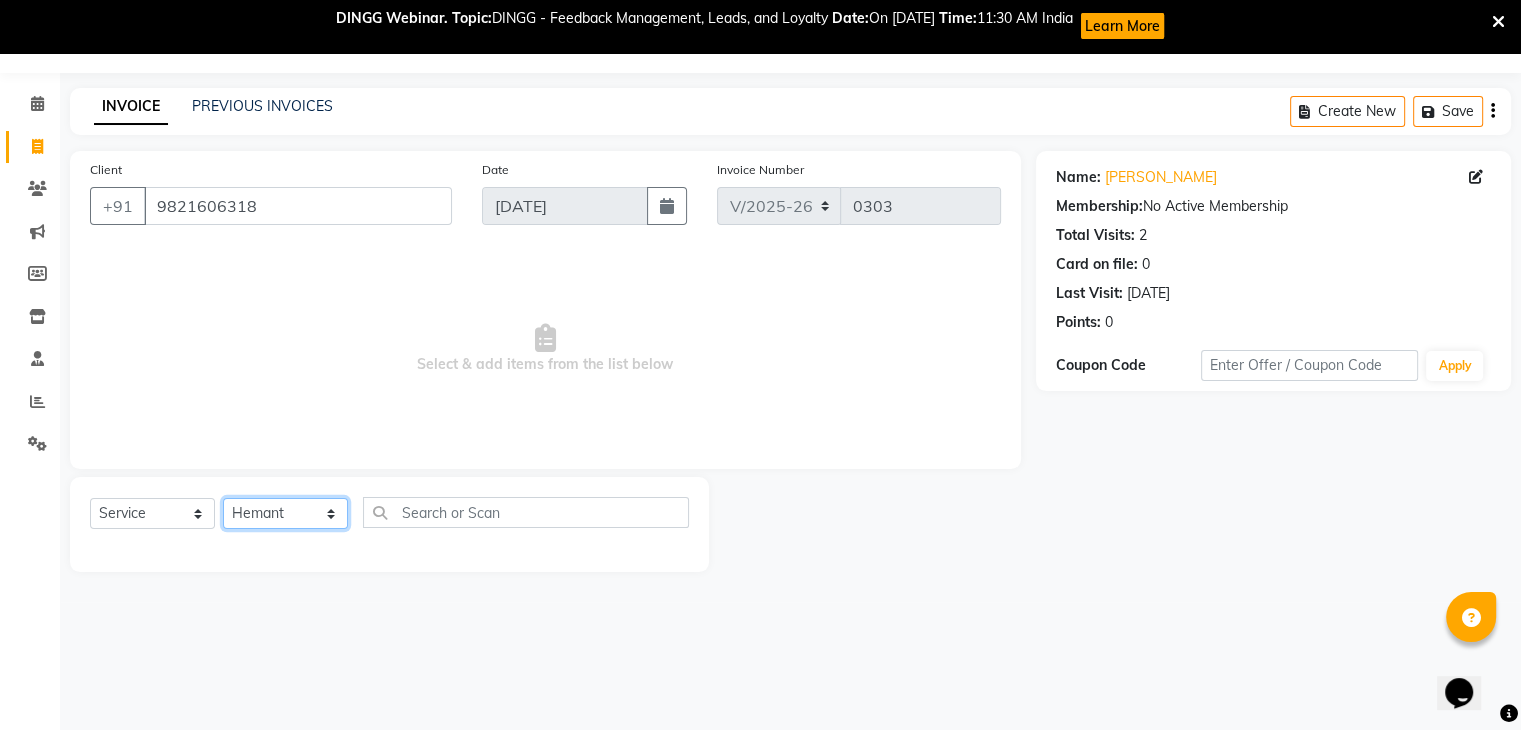 click on "Select Stylist [PERSON_NAME] Front desk General Hemant [PERSON_NAME] Pooja Pooja  micro Priya Rakesh [PERSON_NAME] [PERSON_NAME]" 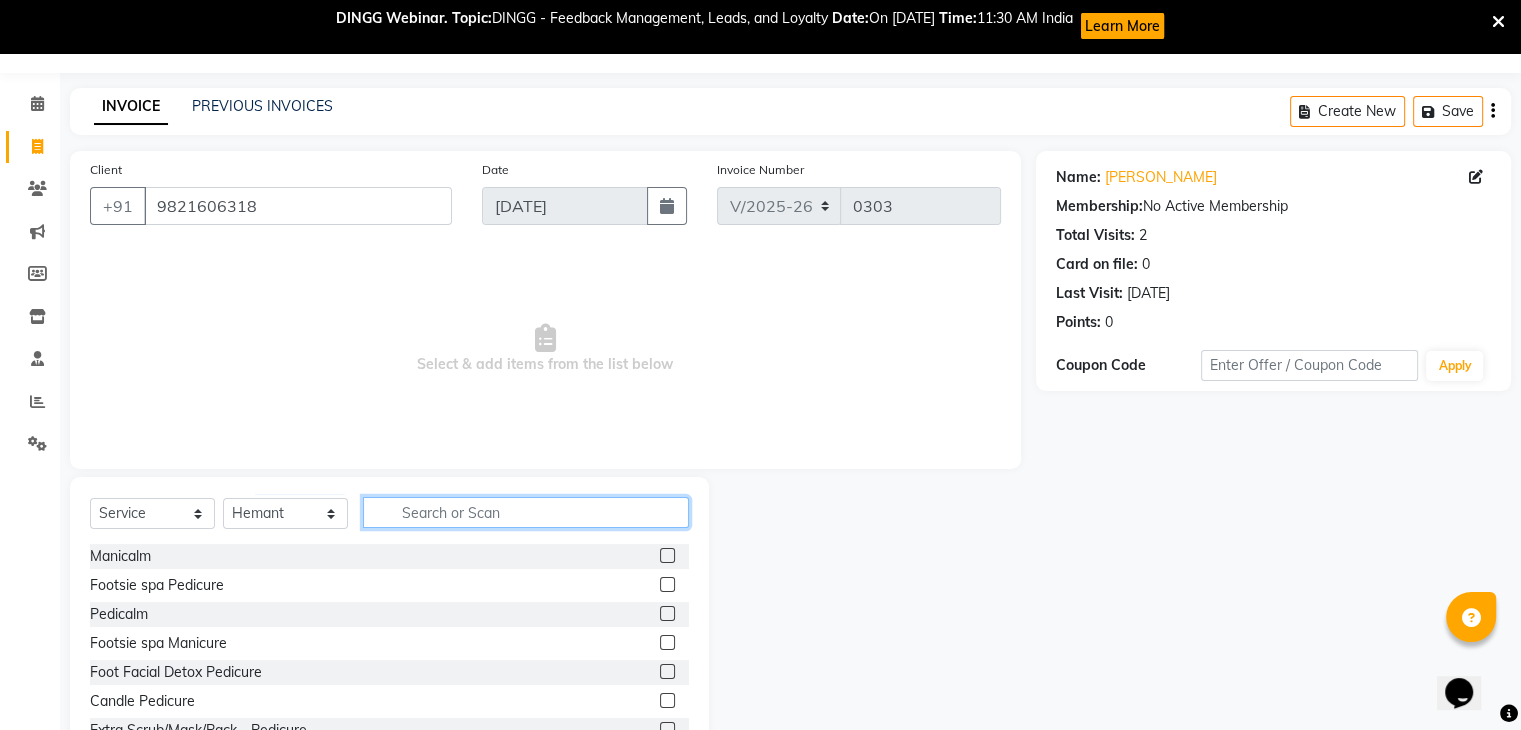 click 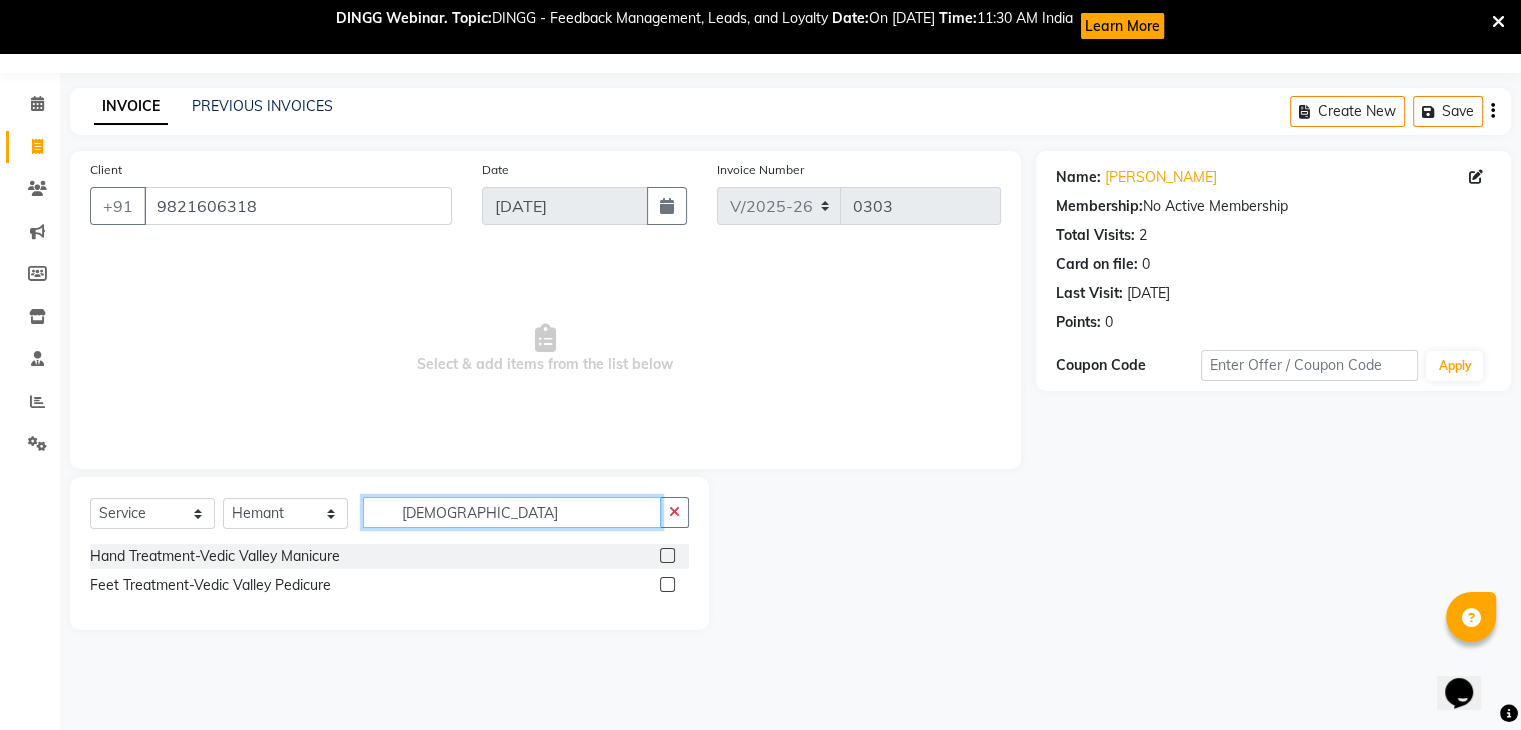 type on "[DEMOGRAPHIC_DATA]" 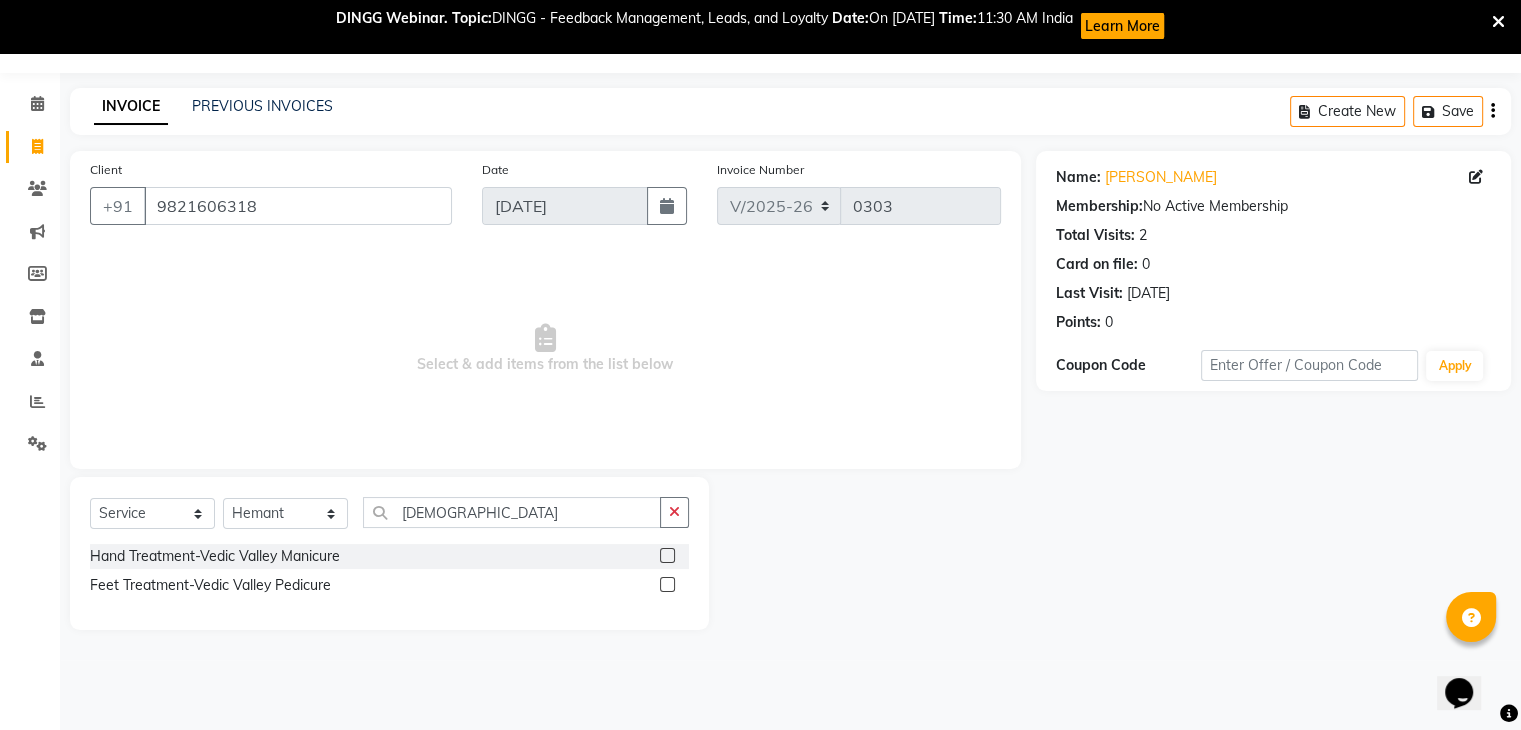 click 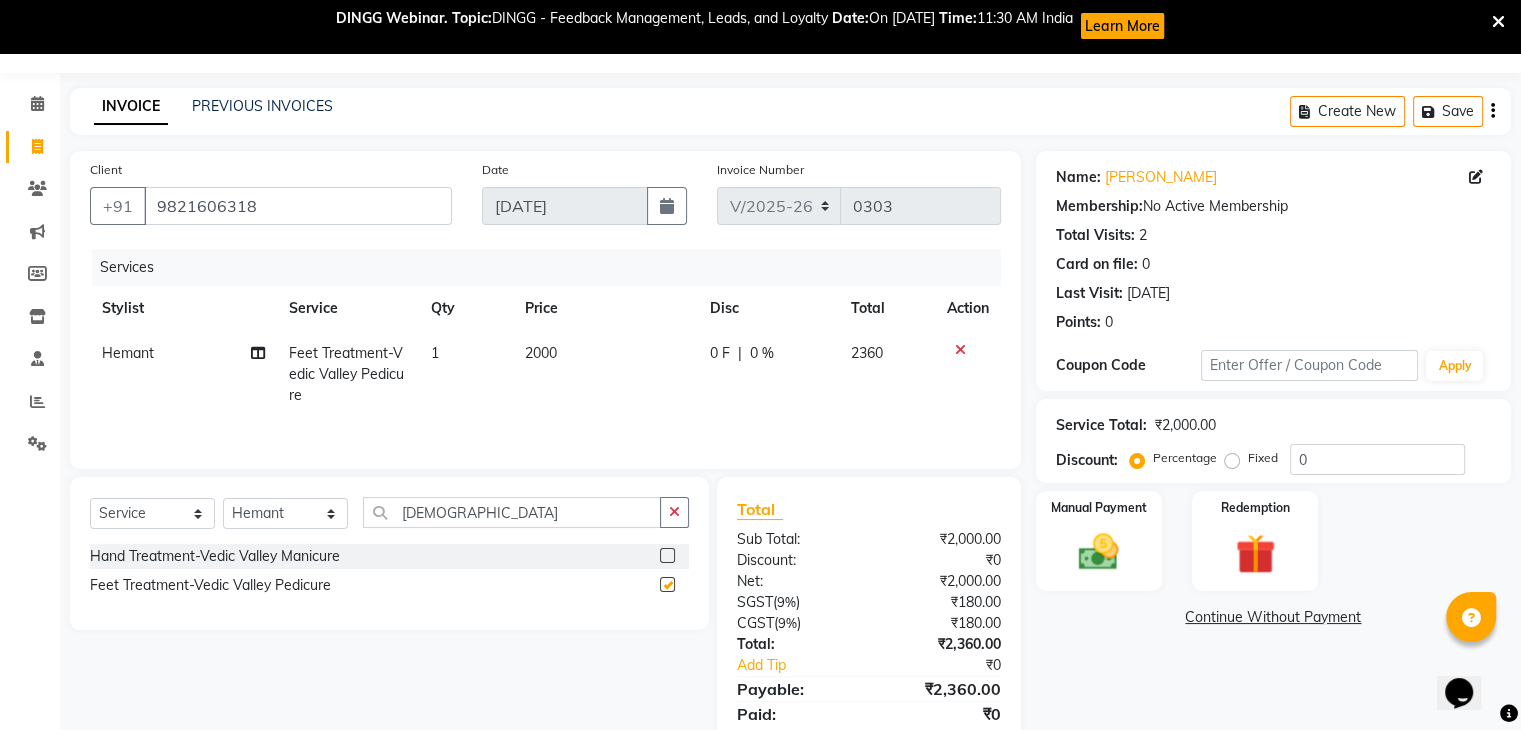 checkbox on "false" 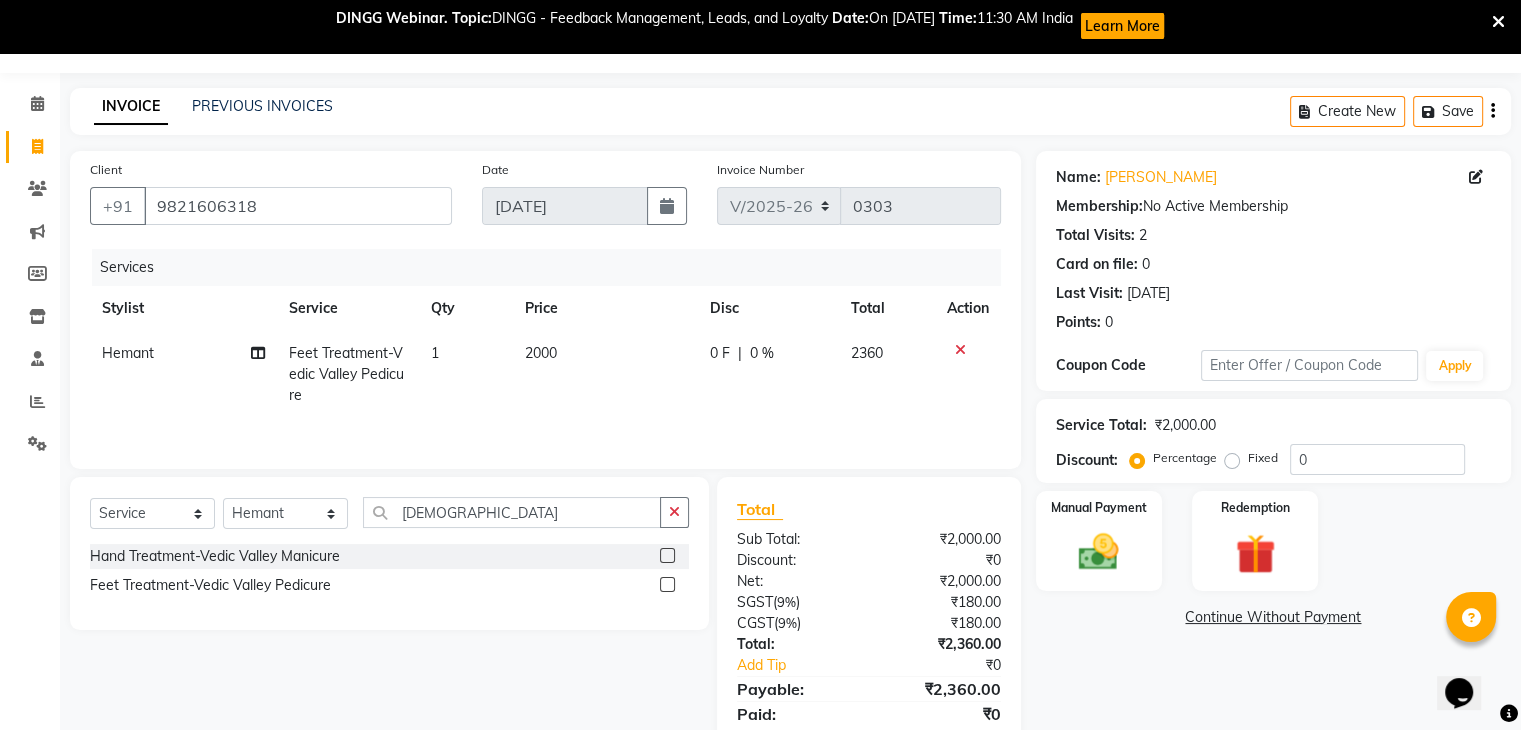 click on "2000" 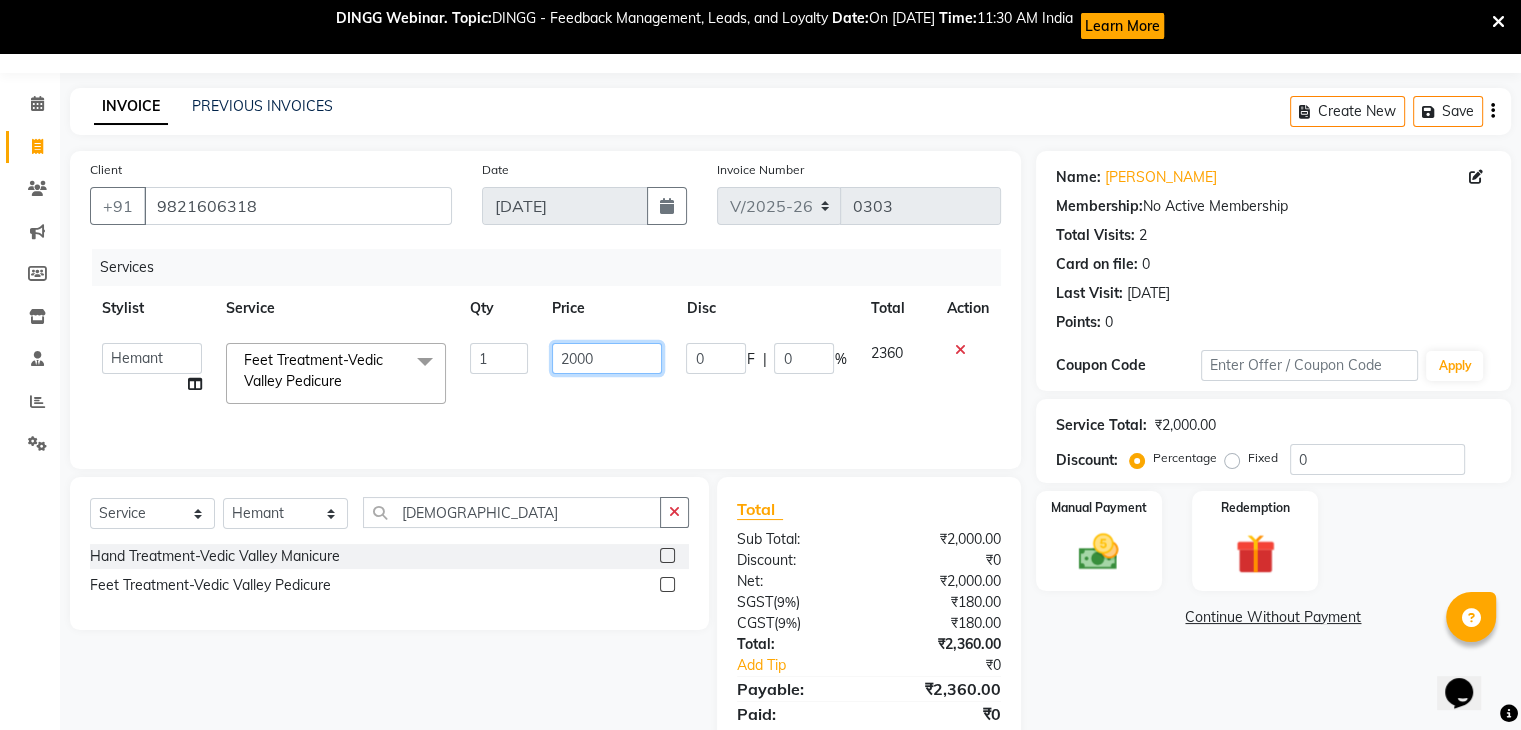 drag, startPoint x: 615, startPoint y: 369, endPoint x: 399, endPoint y: 353, distance: 216.59178 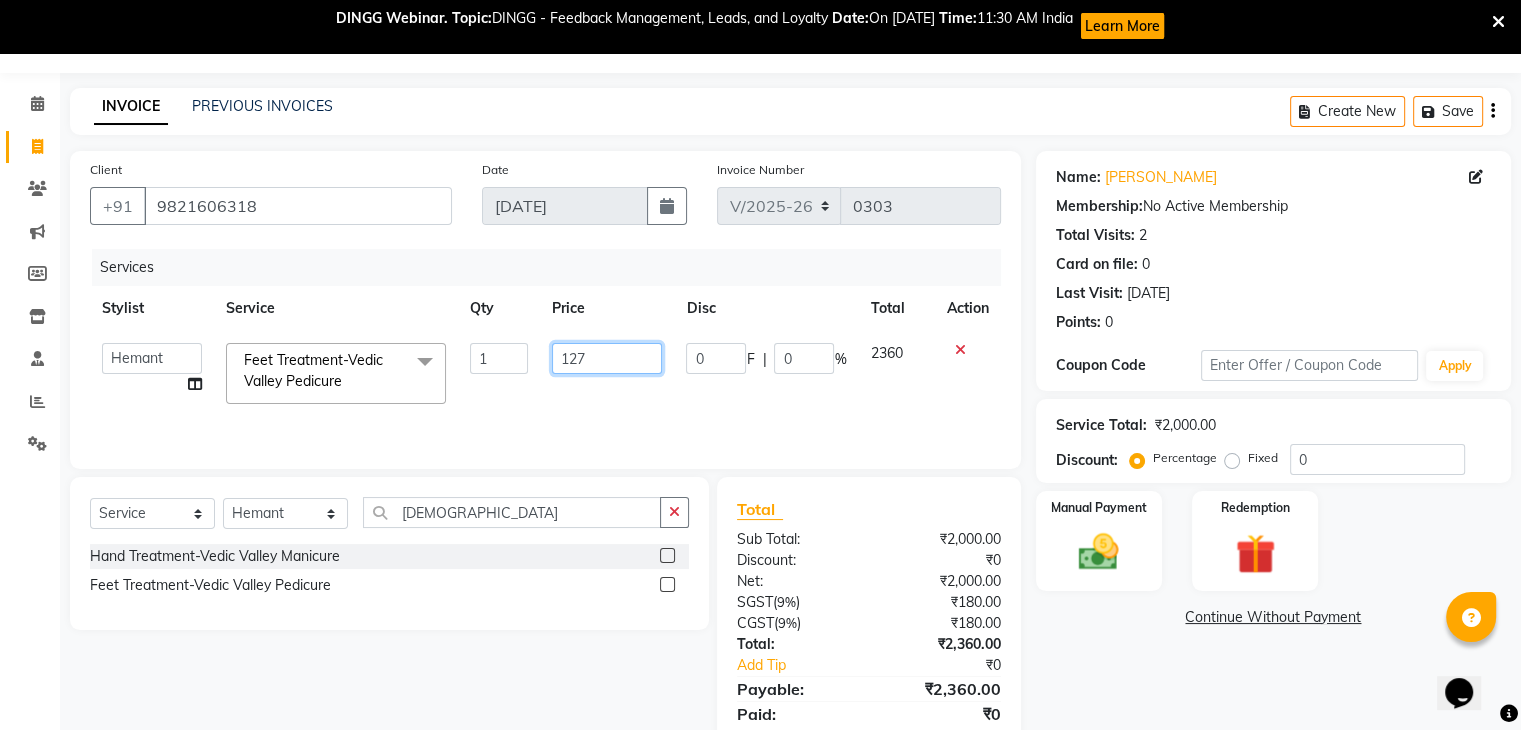 type on "1271" 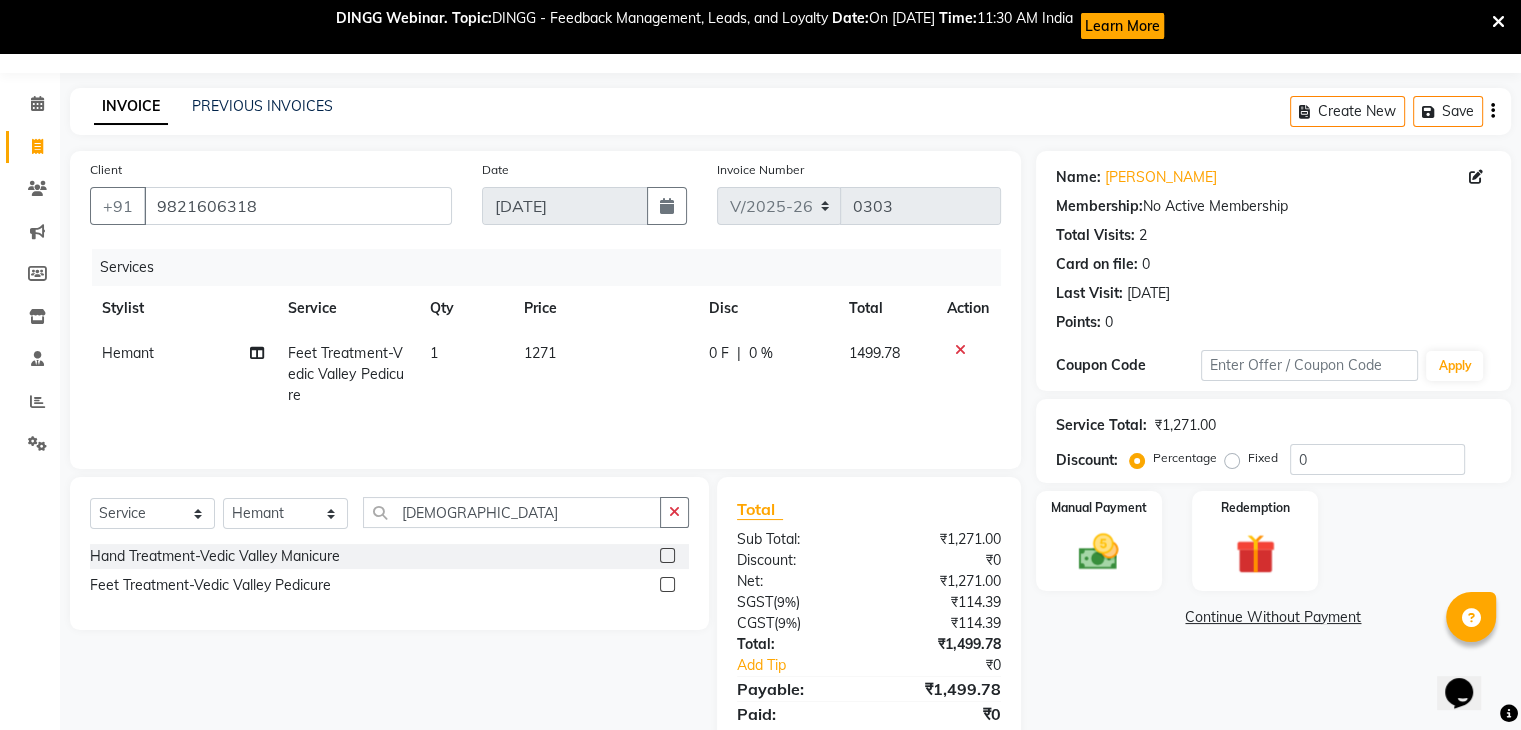click on "Stylist Service Qty Price Disc Total Action" 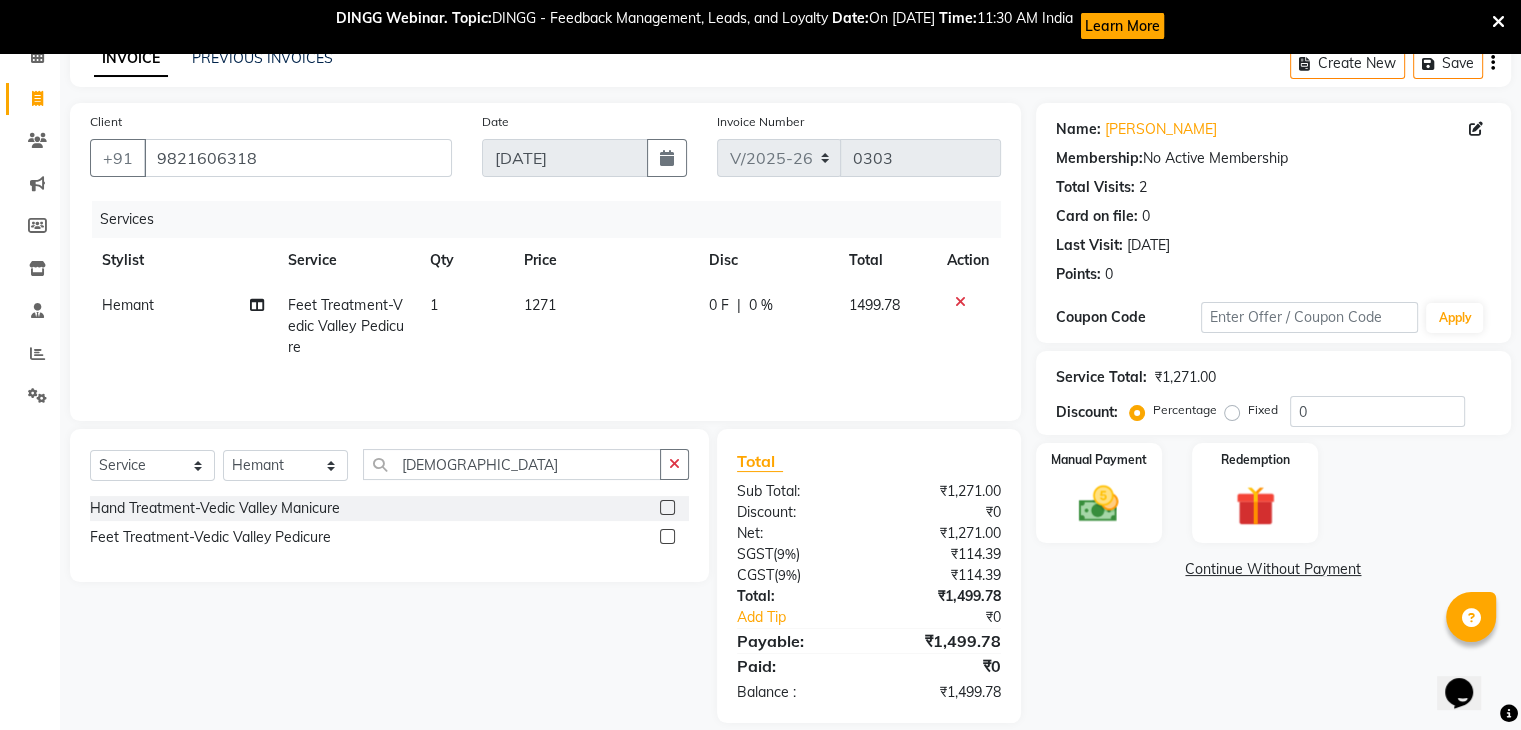 scroll, scrollTop: 124, scrollLeft: 0, axis: vertical 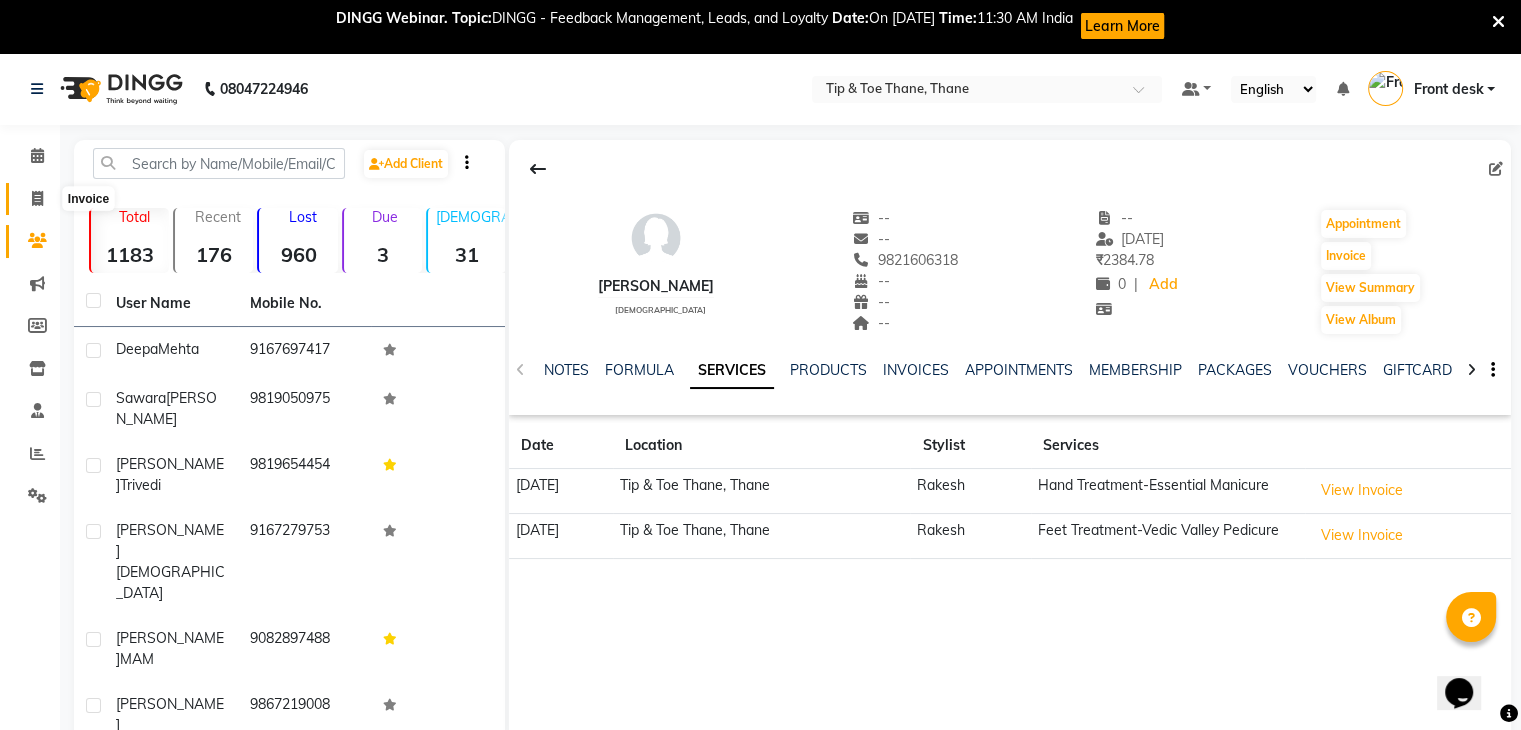 drag, startPoint x: 23, startPoint y: 195, endPoint x: 487, endPoint y: 8, distance: 500.26492 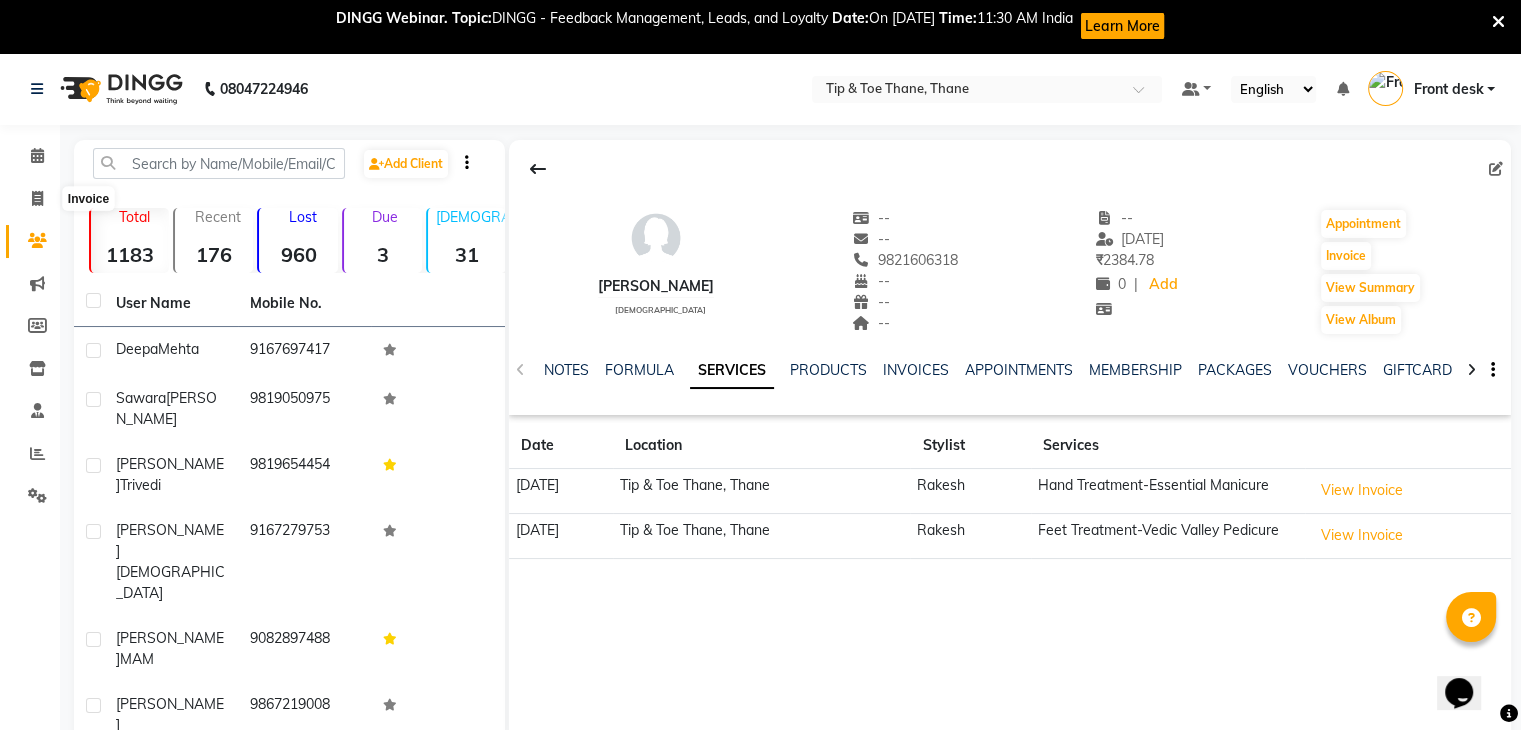 select on "5603" 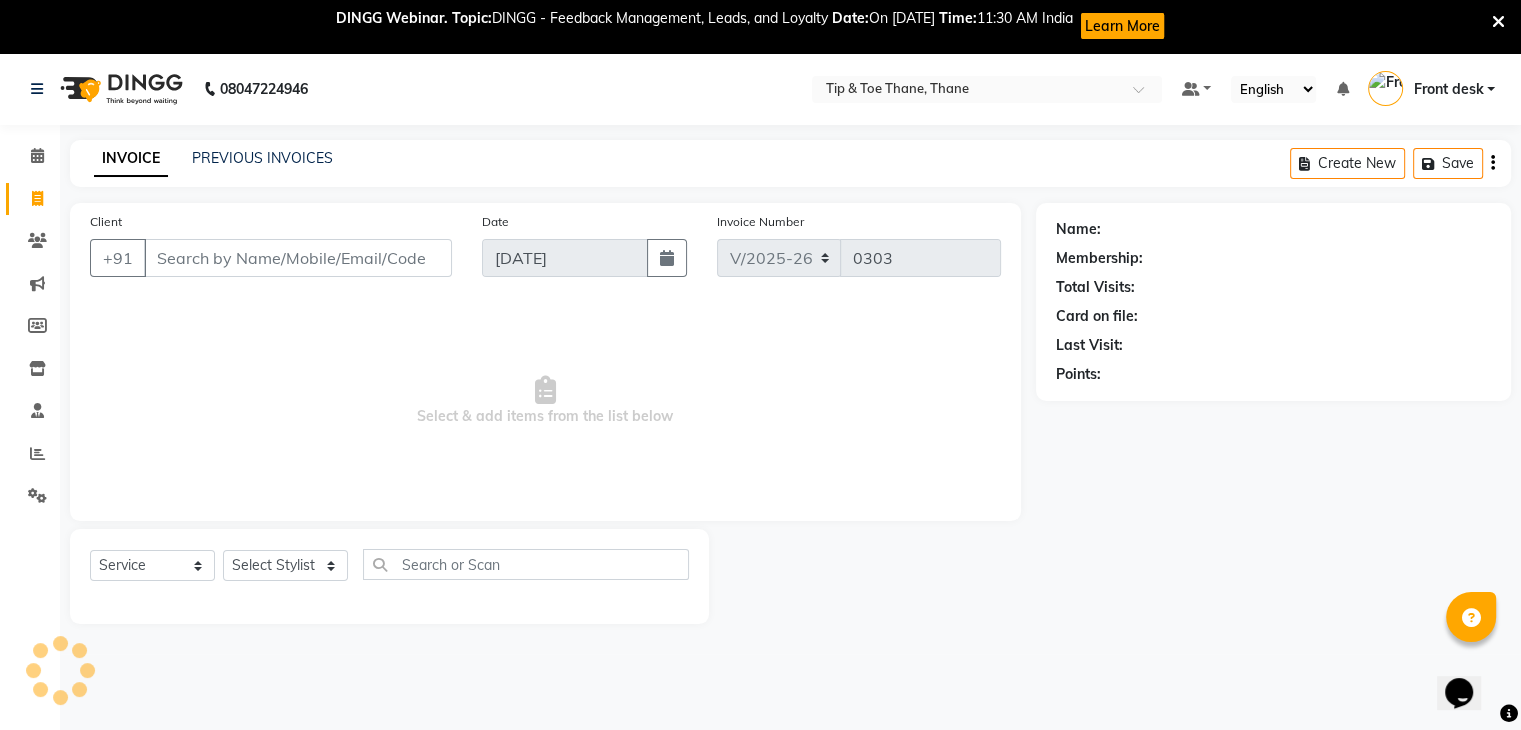 scroll, scrollTop: 52, scrollLeft: 0, axis: vertical 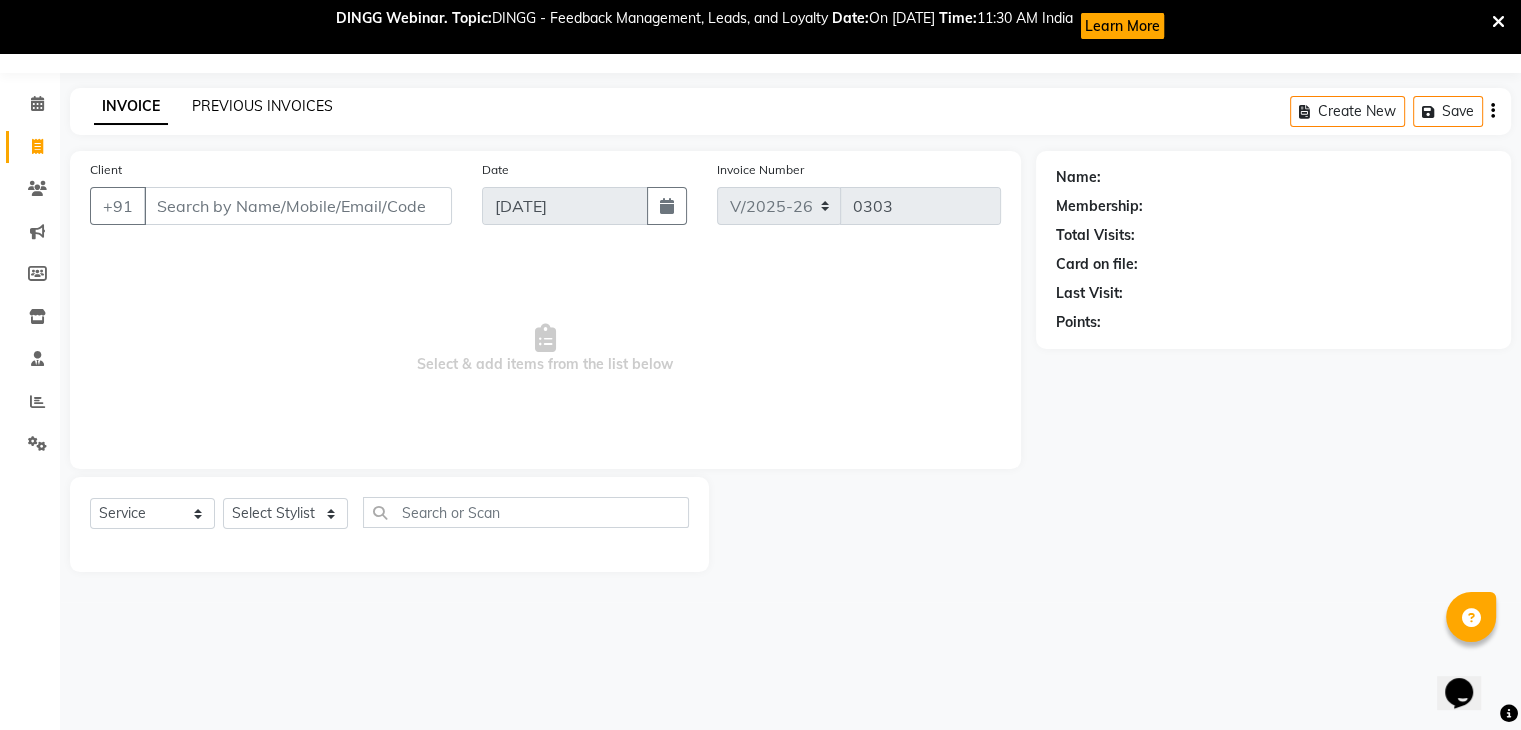 click on "PREVIOUS INVOICES" 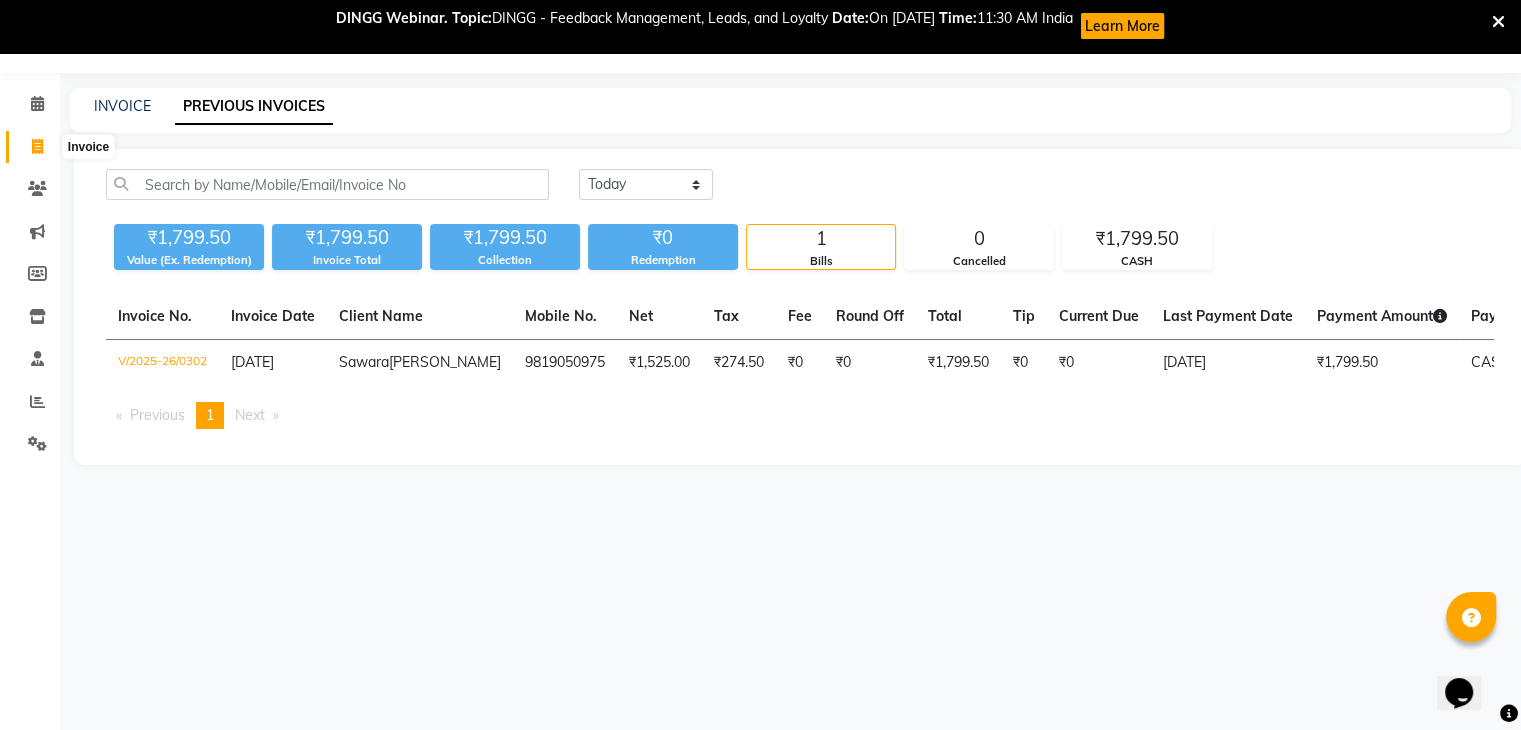 click 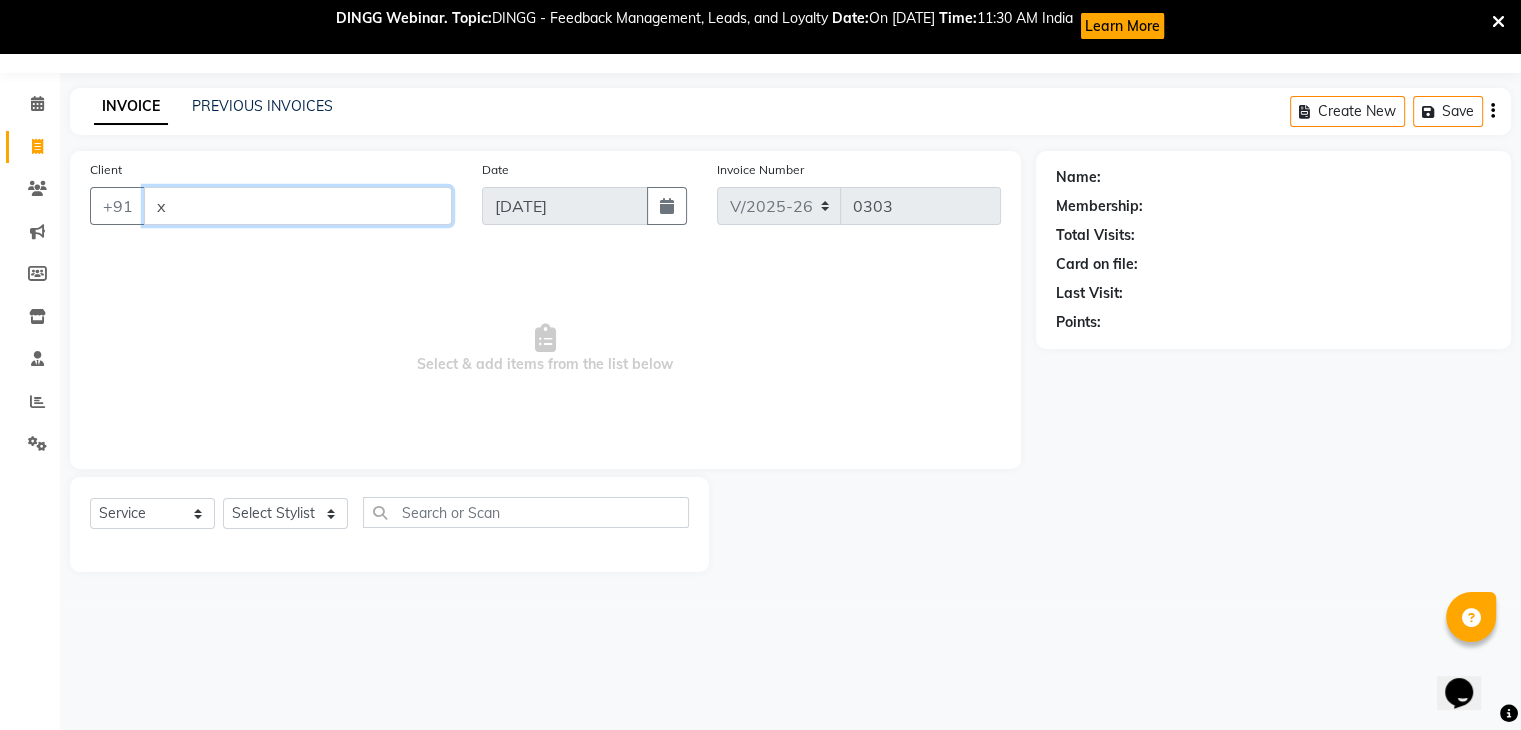 drag, startPoint x: 303, startPoint y: 207, endPoint x: 0, endPoint y: 193, distance: 303.32327 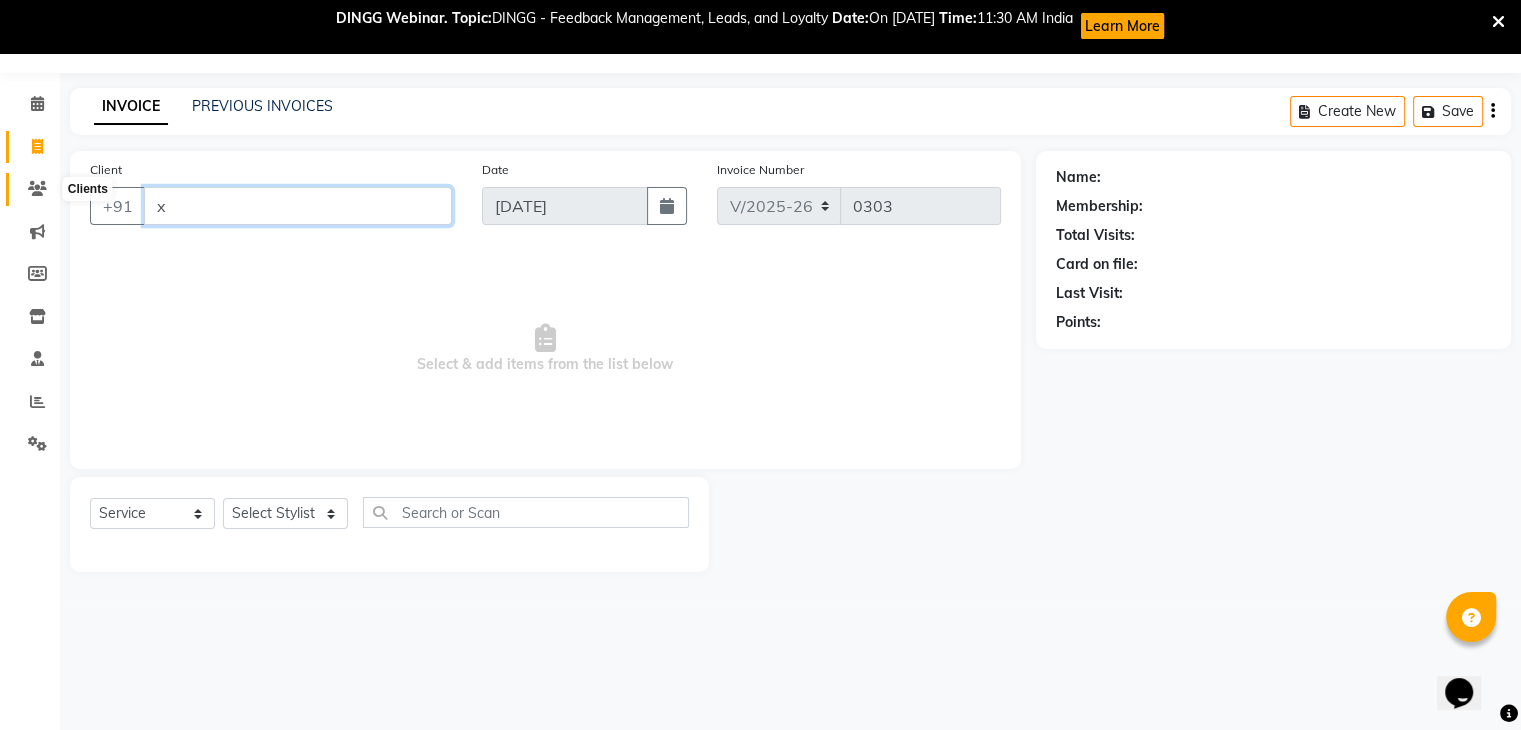 paste on "9821606318" 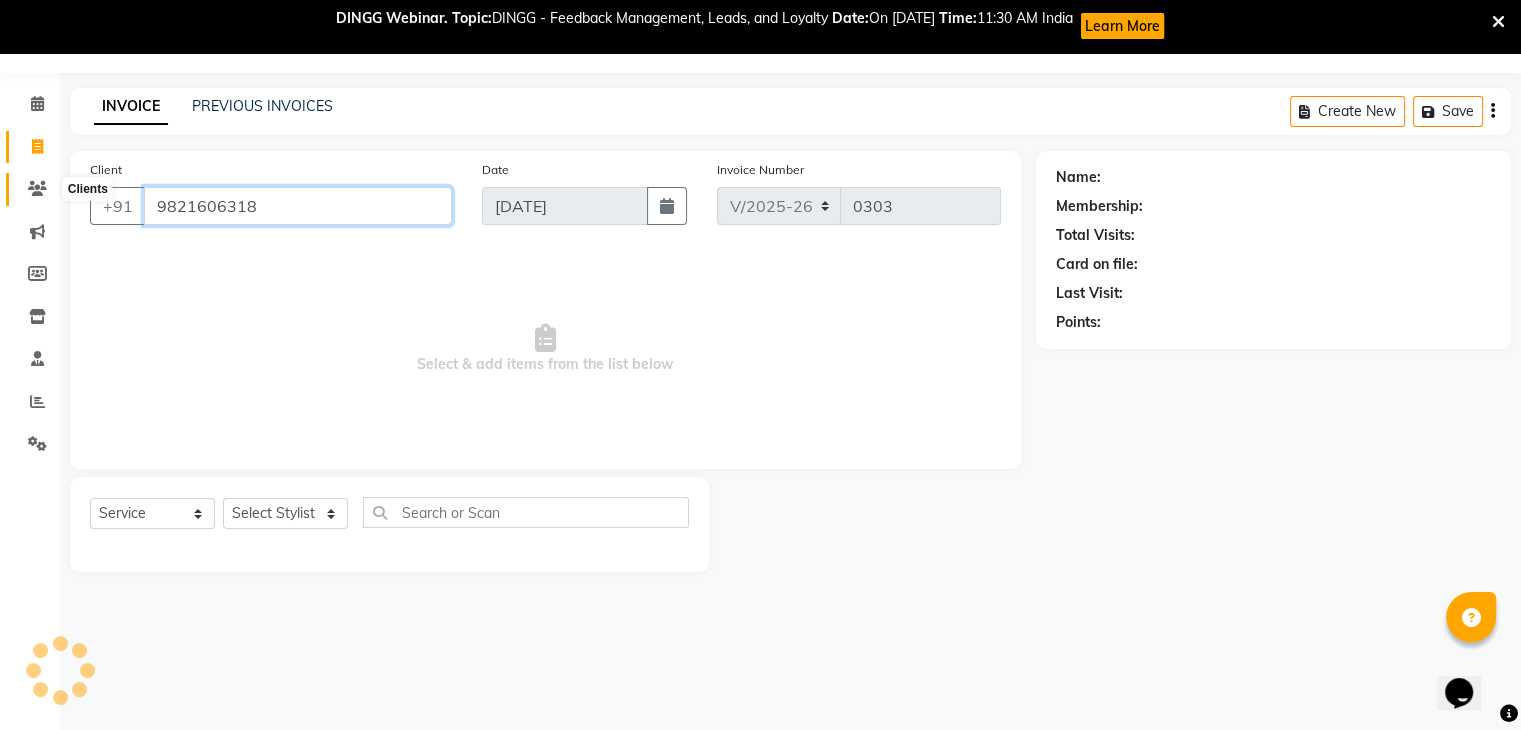 type on "9821606318" 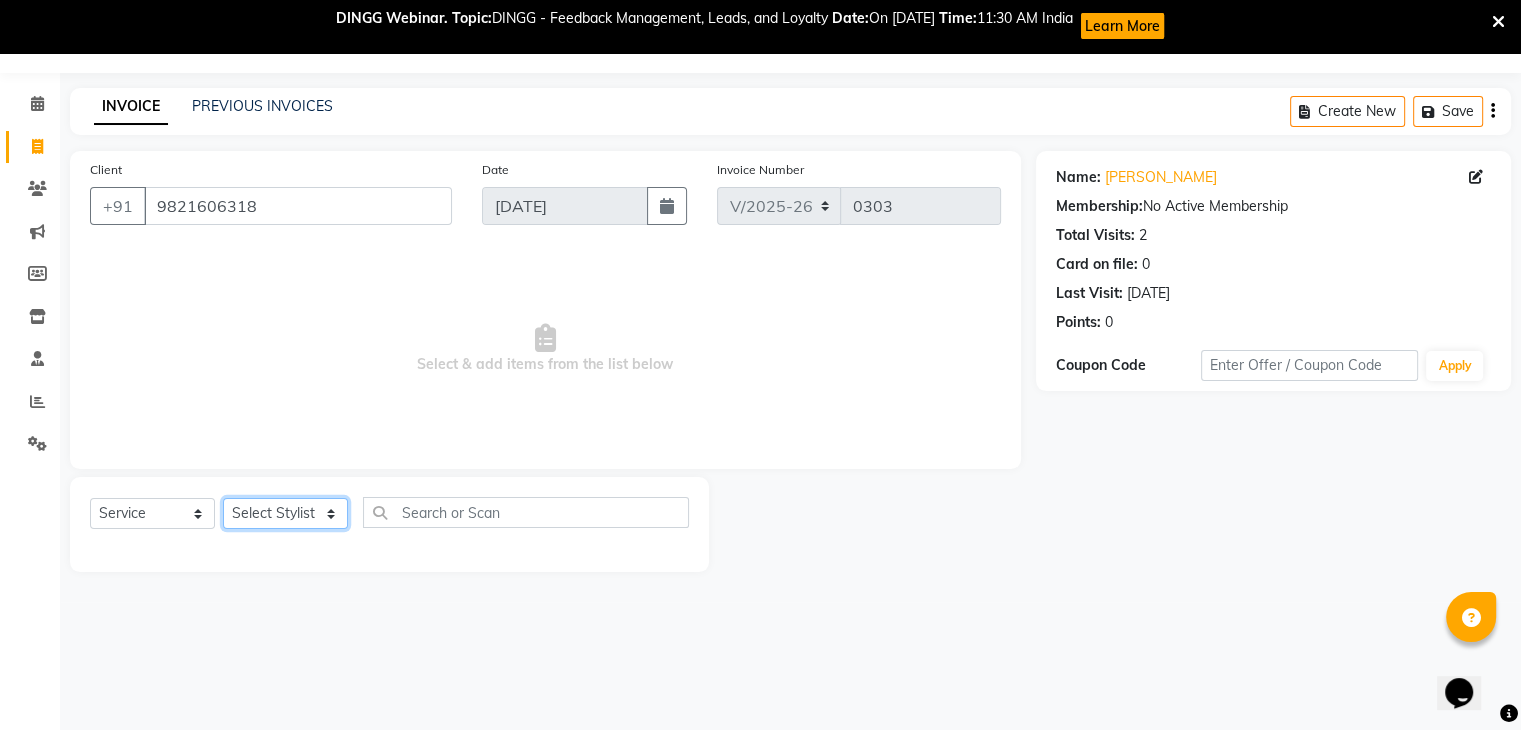 drag, startPoint x: 301, startPoint y: 509, endPoint x: 289, endPoint y: 517, distance: 14.422205 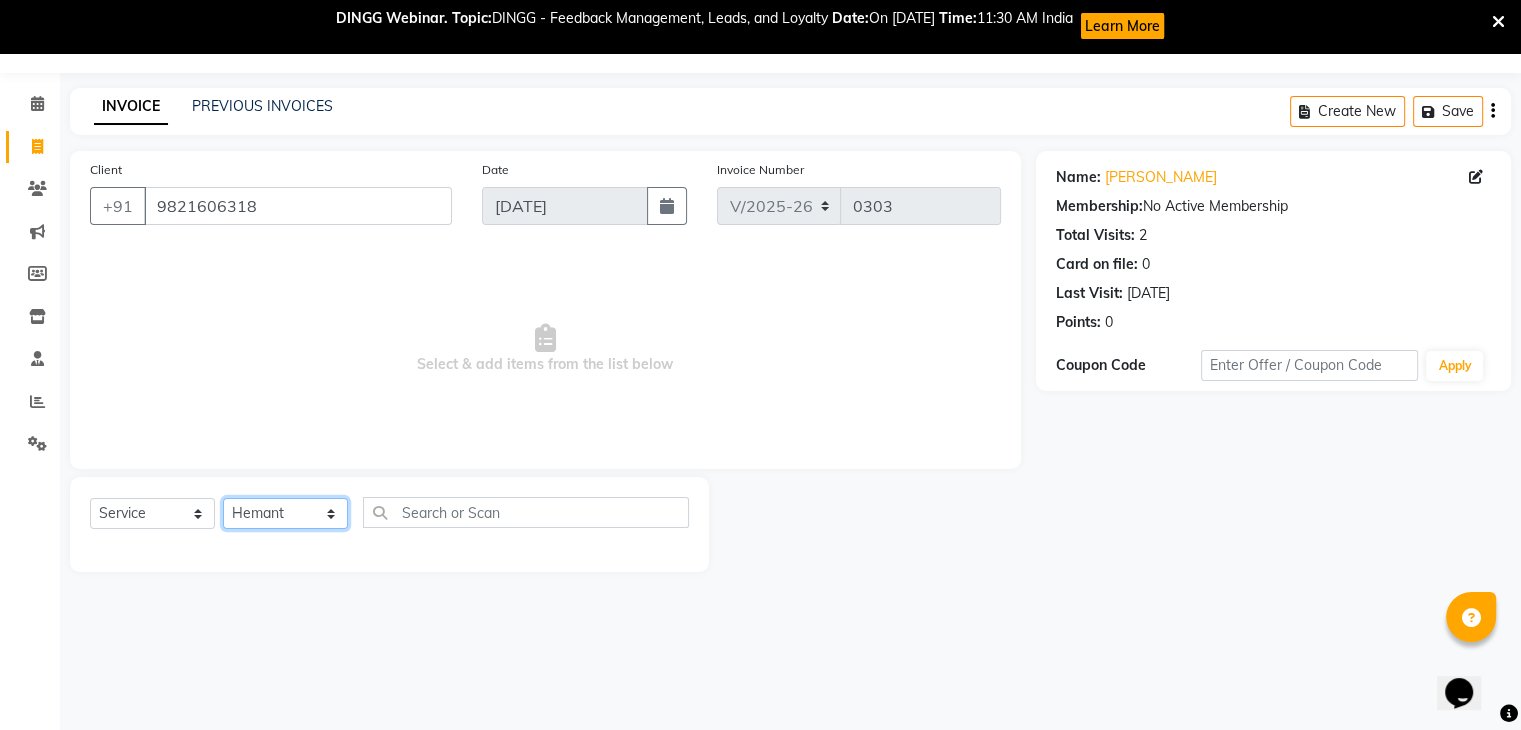 click on "Select Stylist [PERSON_NAME] Front desk General Hemant [PERSON_NAME] Pooja Pooja  micro Priya Rakesh [PERSON_NAME] [PERSON_NAME]" 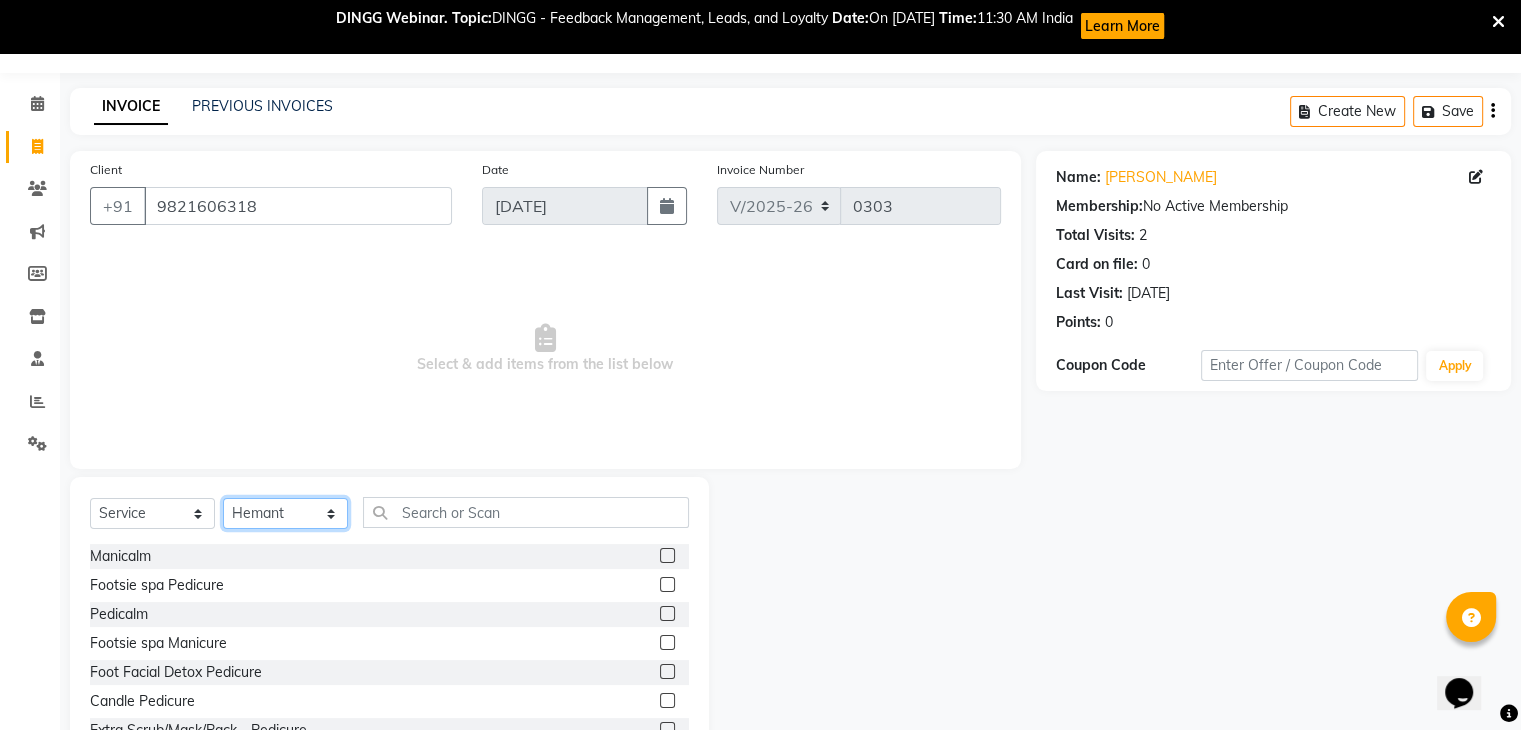 click on "Select Stylist [PERSON_NAME] Front desk General Hemant [PERSON_NAME] Pooja Pooja  micro Priya Rakesh [PERSON_NAME] [PERSON_NAME]" 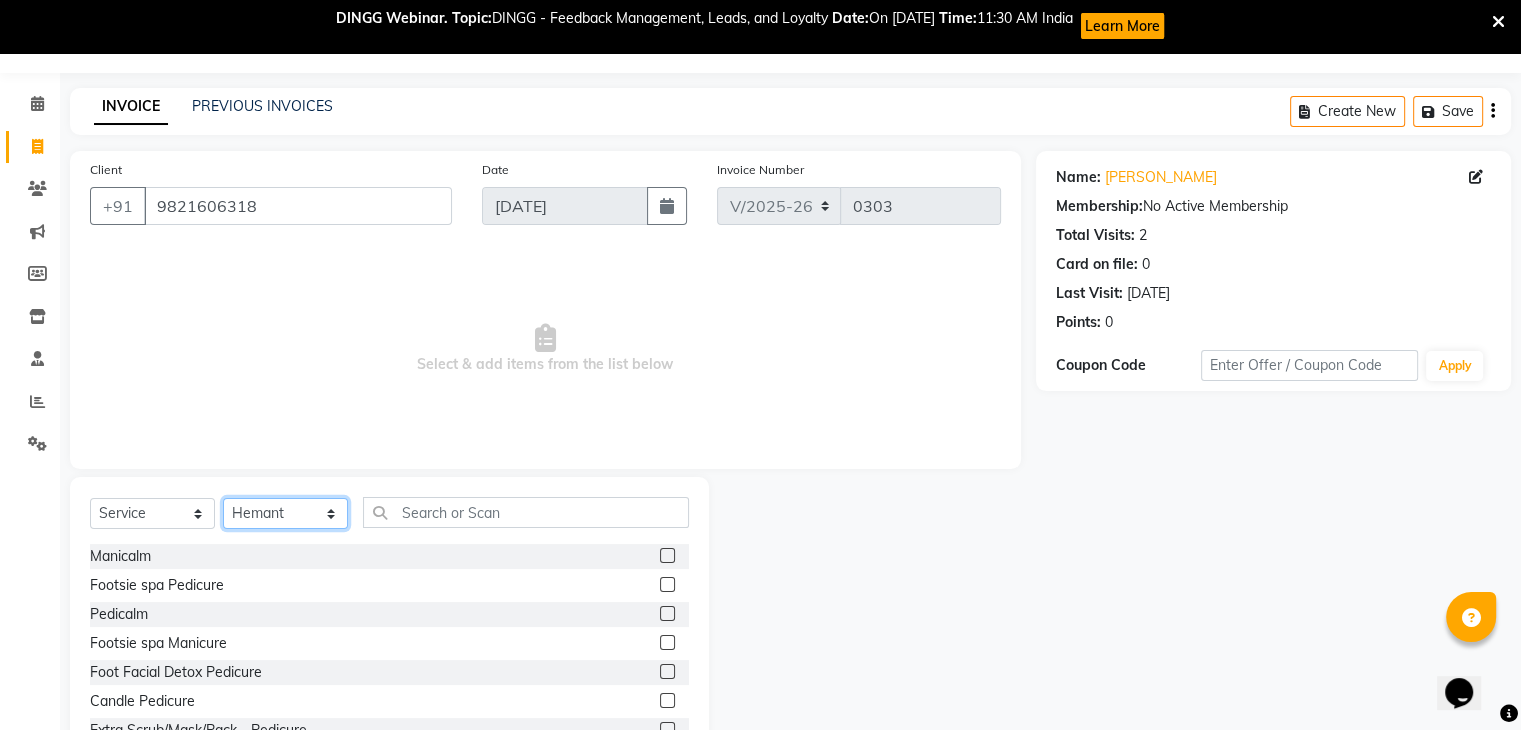 select on "63270" 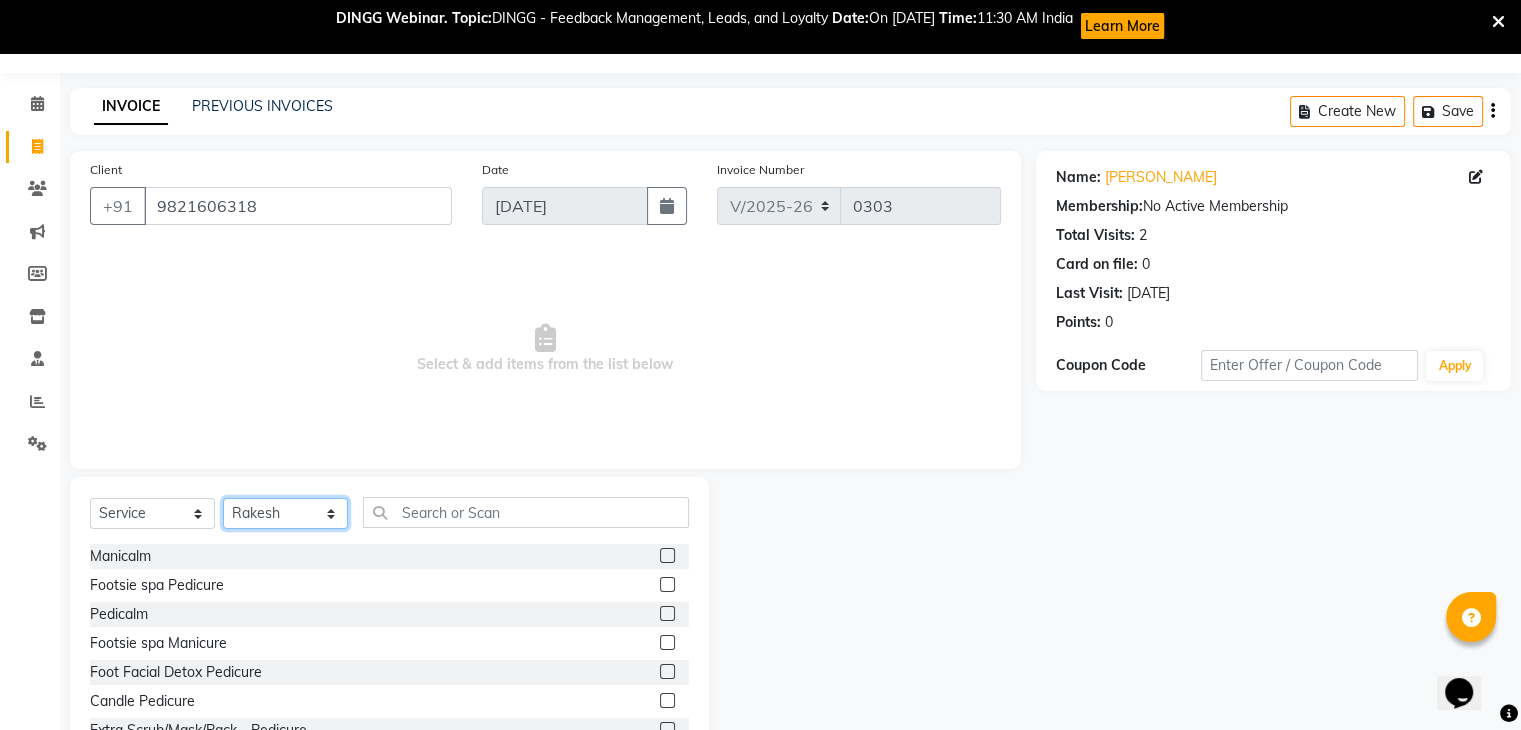 click on "Select Stylist [PERSON_NAME] Front desk General Hemant [PERSON_NAME] Pooja Pooja  micro Priya Rakesh [PERSON_NAME] [PERSON_NAME]" 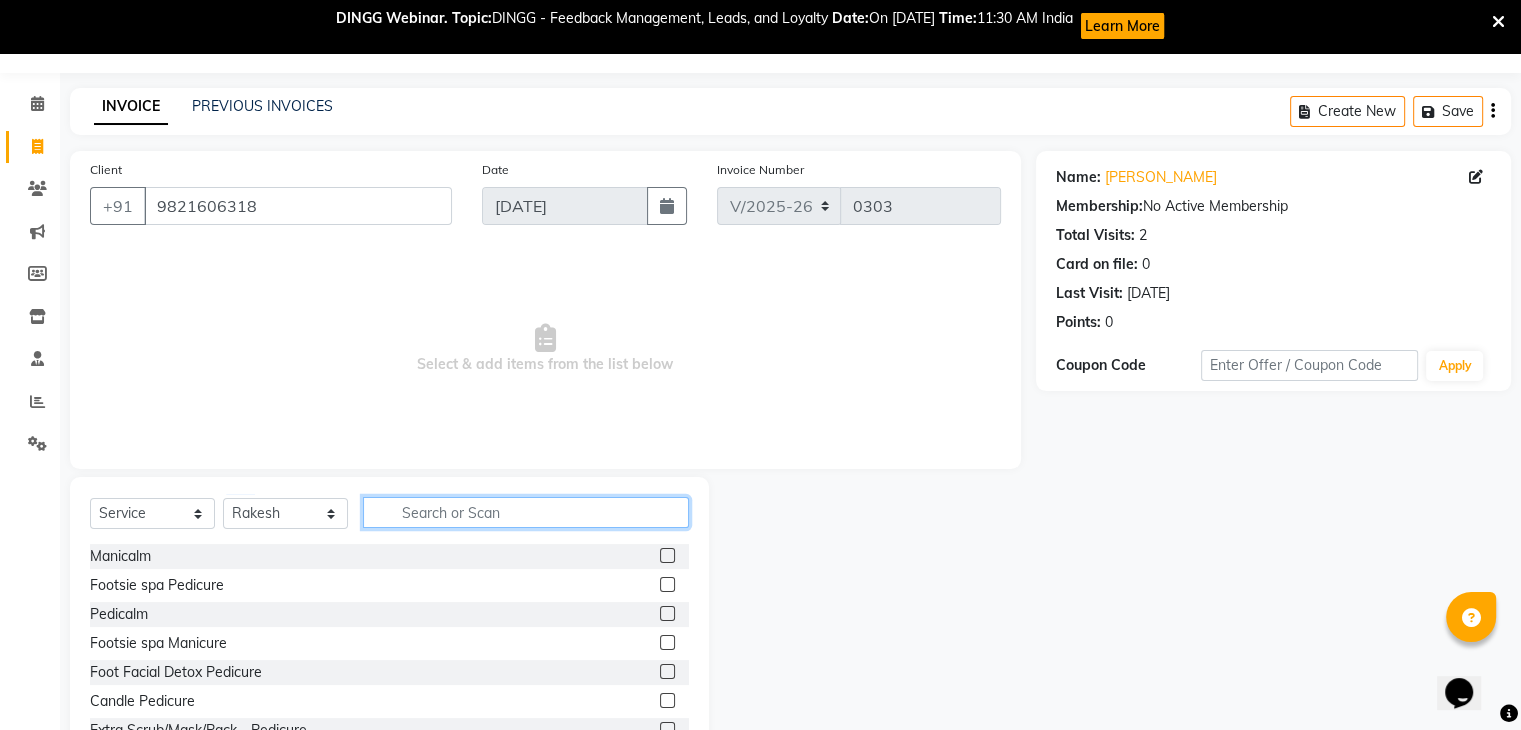 click 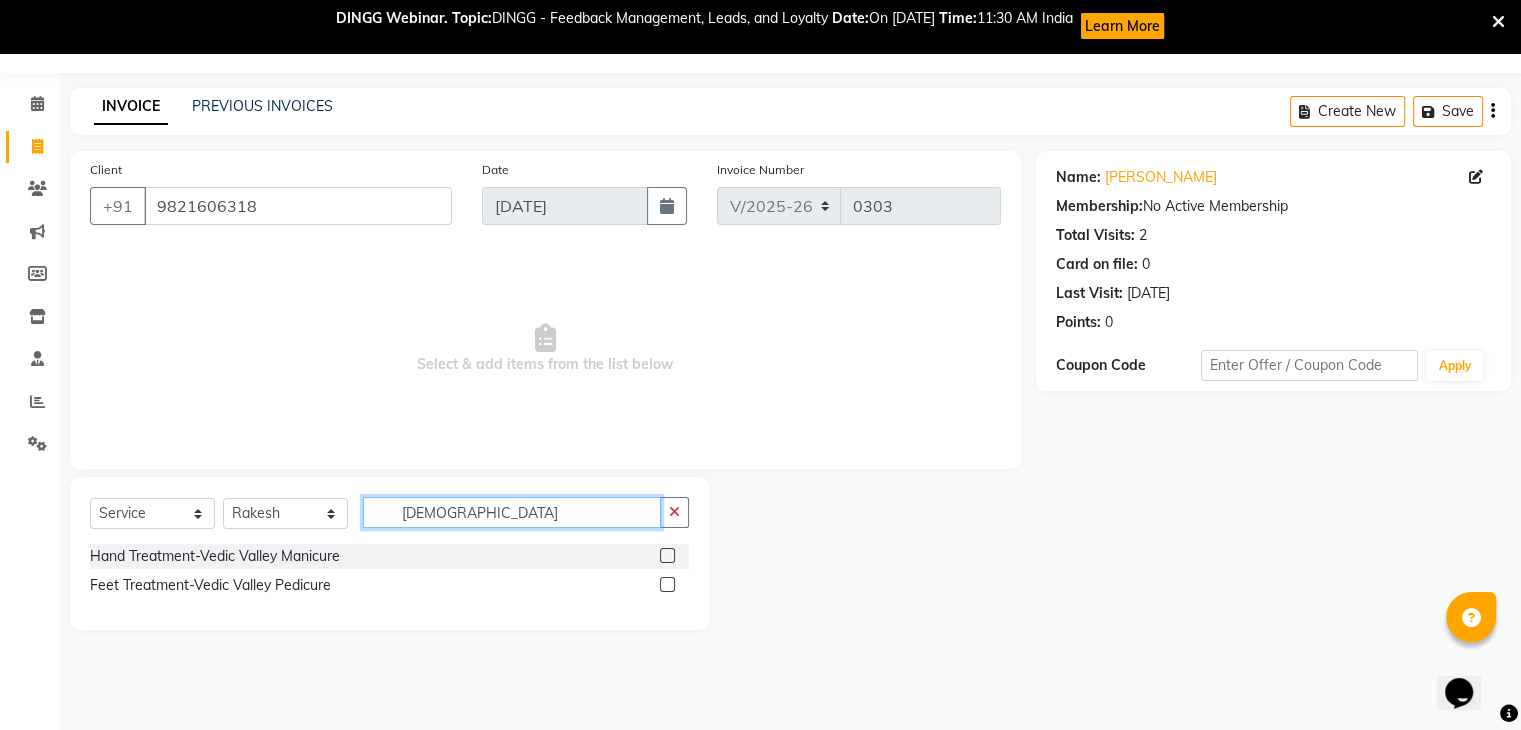 type on "[DEMOGRAPHIC_DATA]" 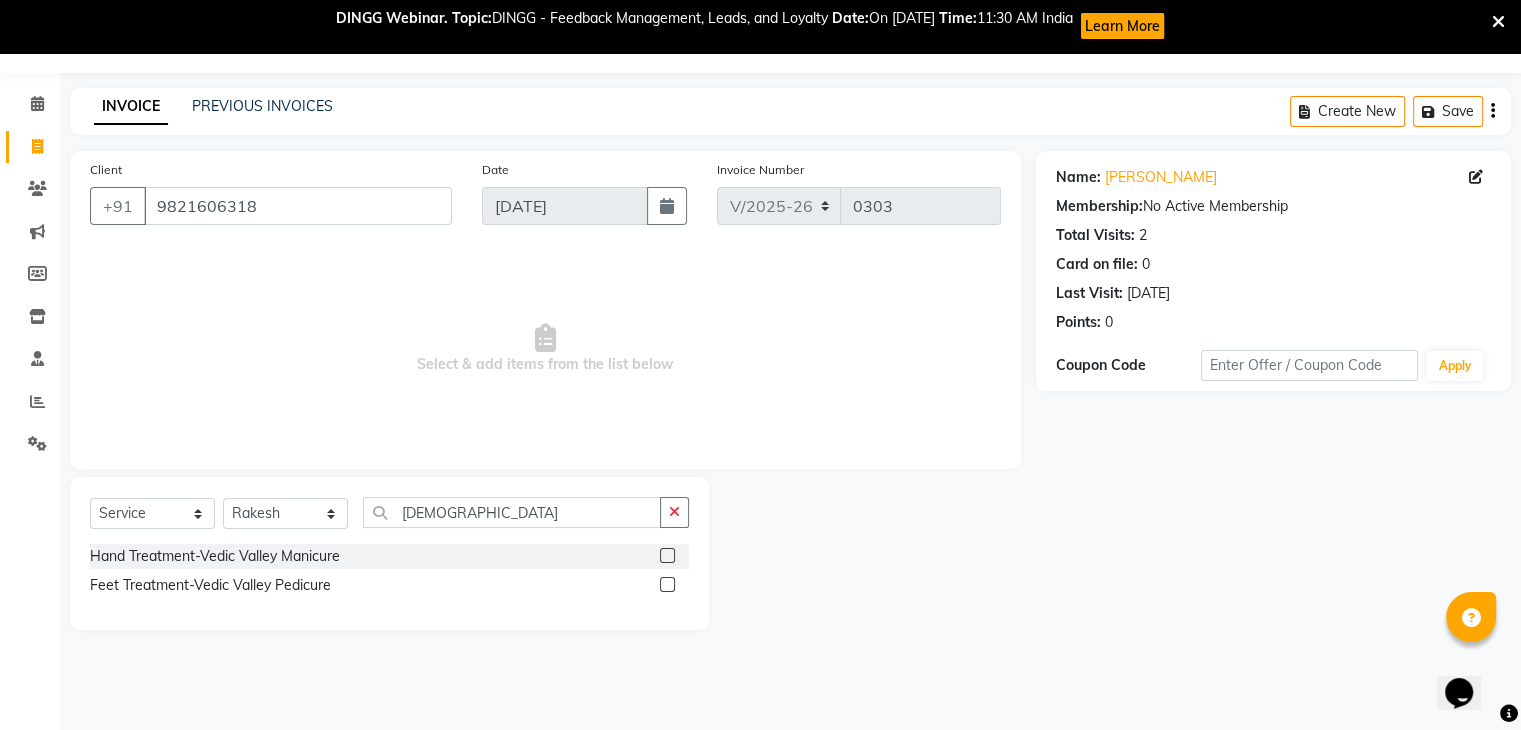 click 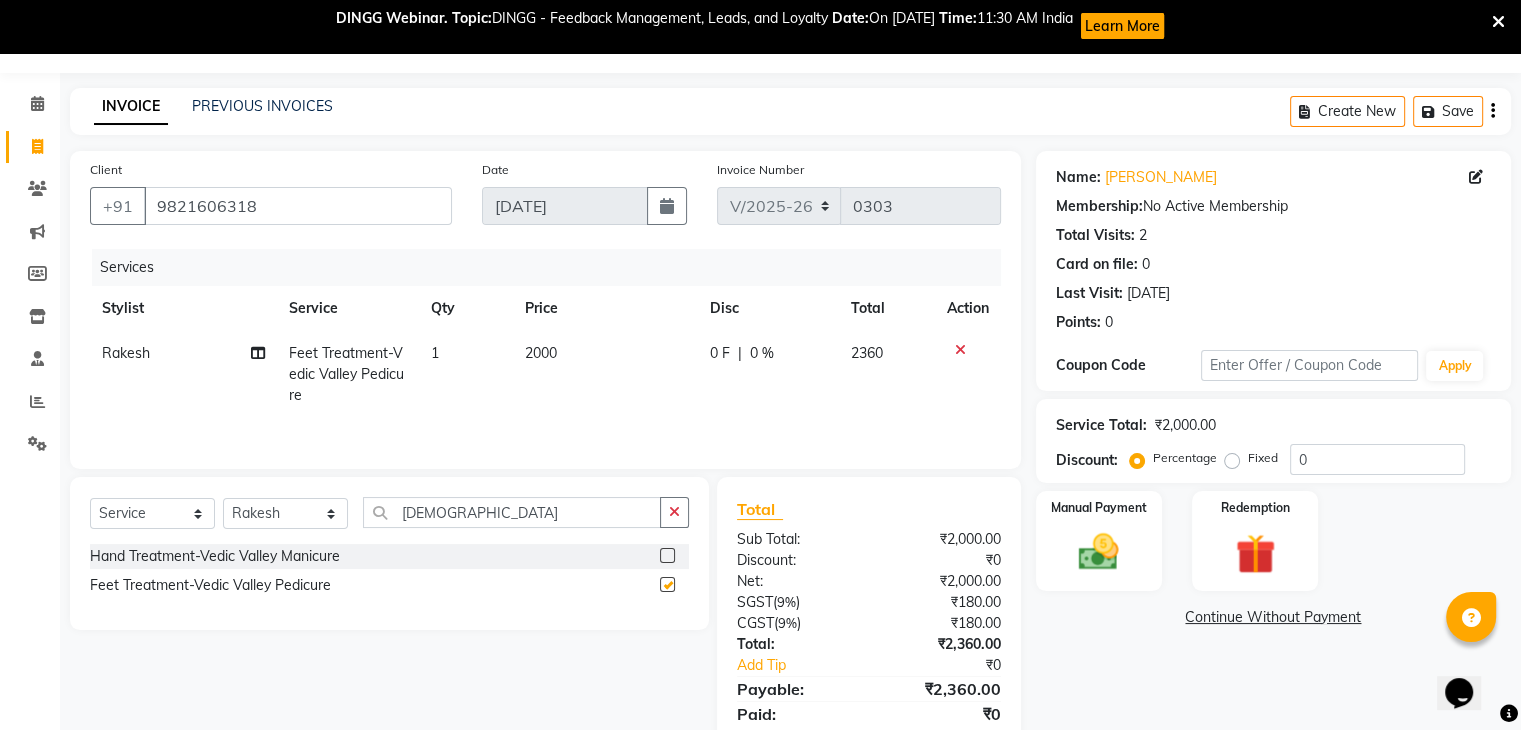 checkbox on "false" 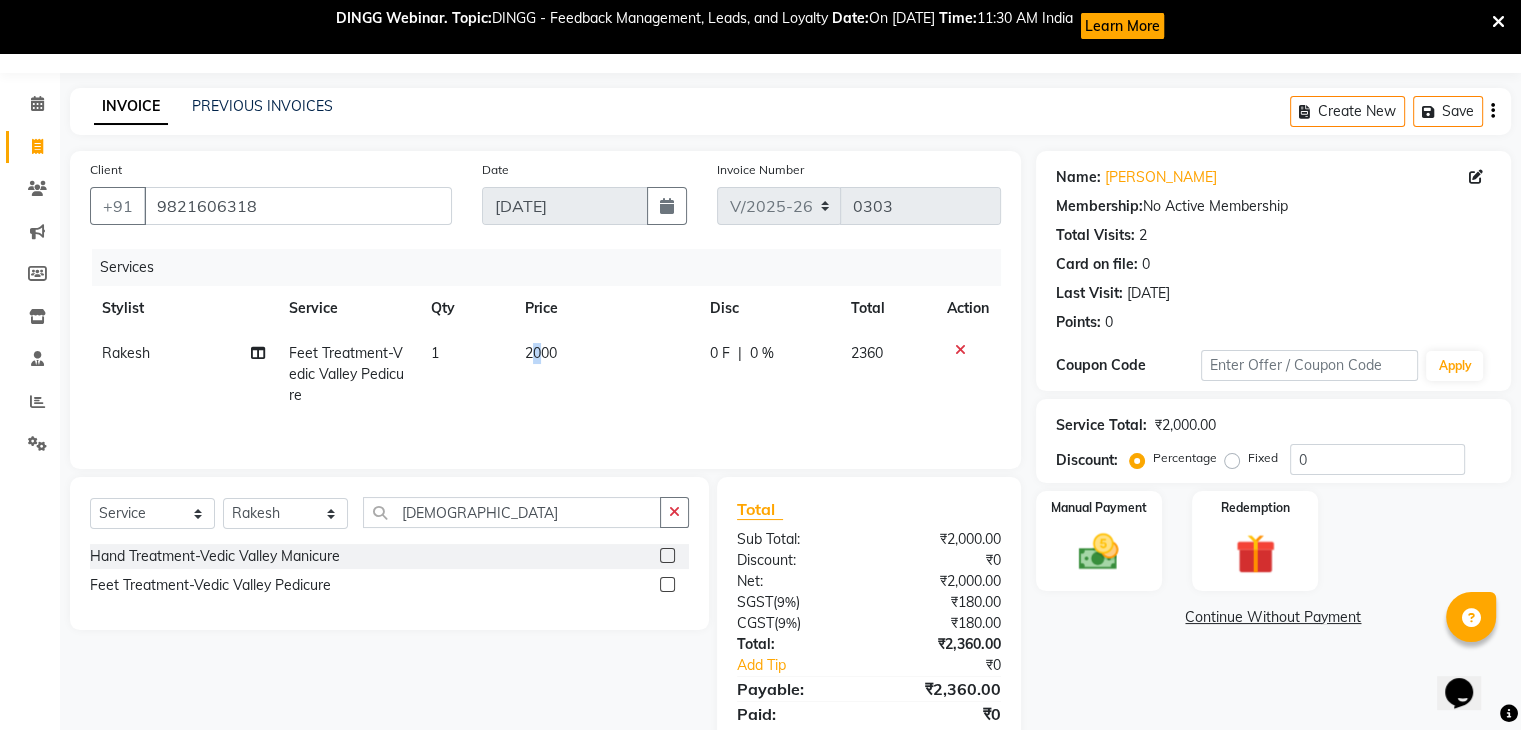 click on "2000" 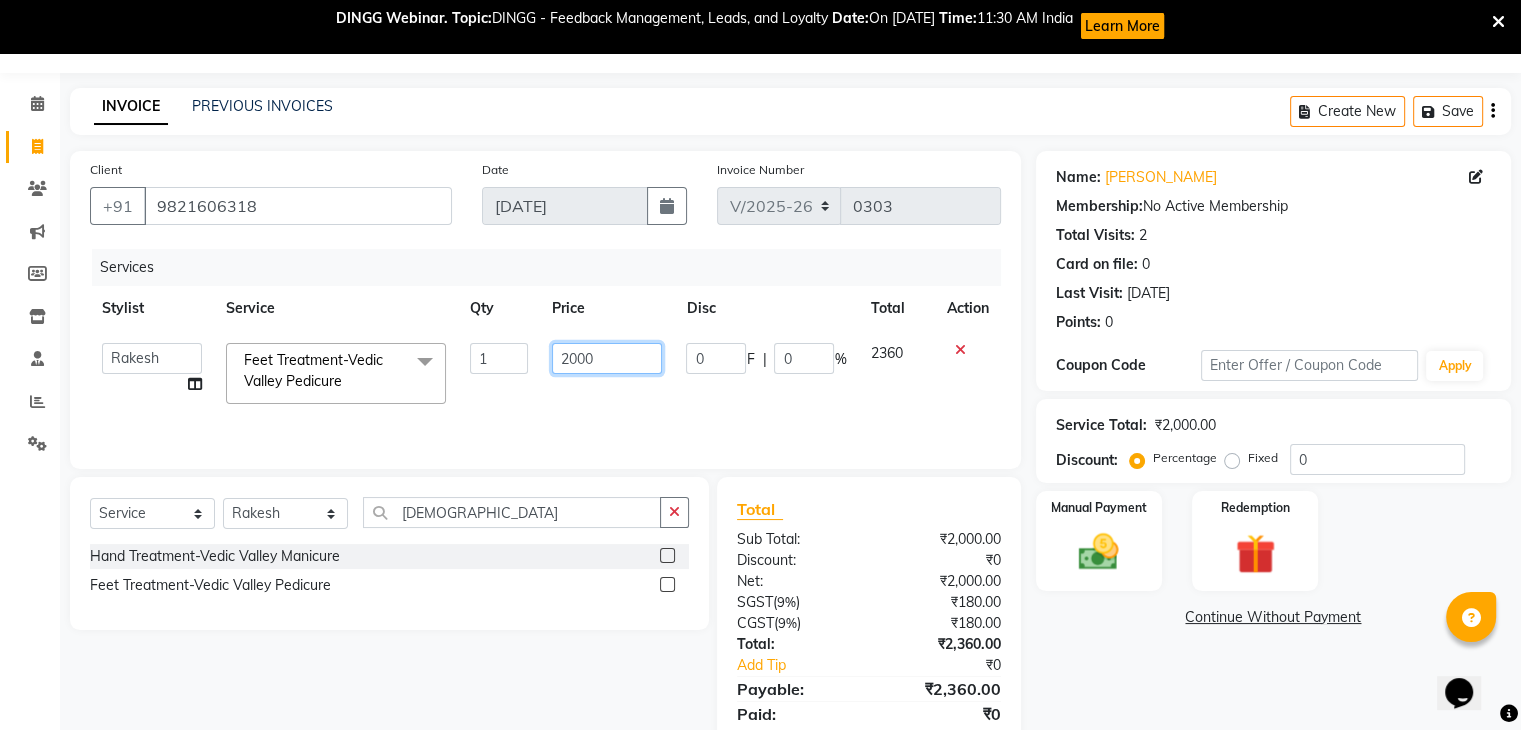 drag, startPoint x: 613, startPoint y: 353, endPoint x: 456, endPoint y: 352, distance: 157.00319 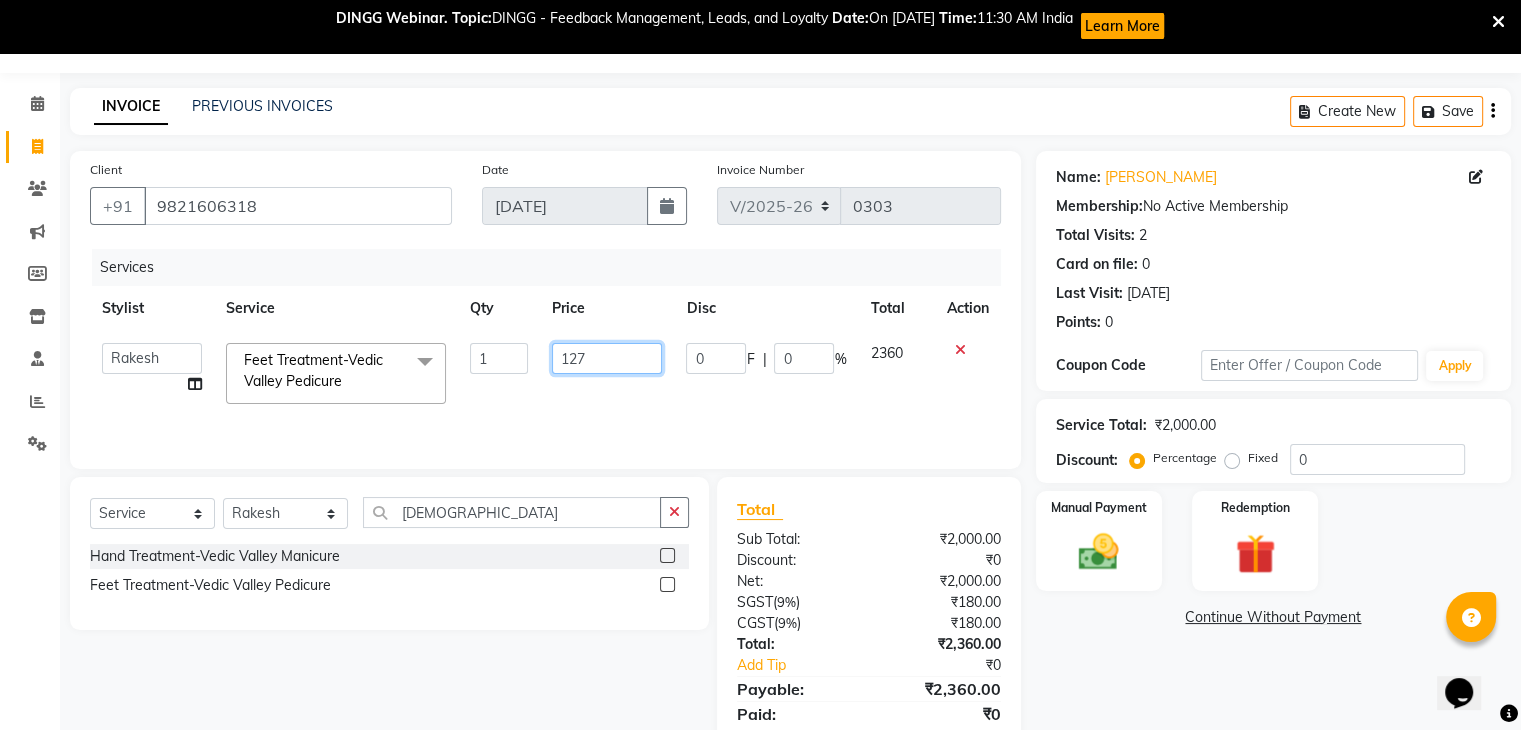 type on "1271" 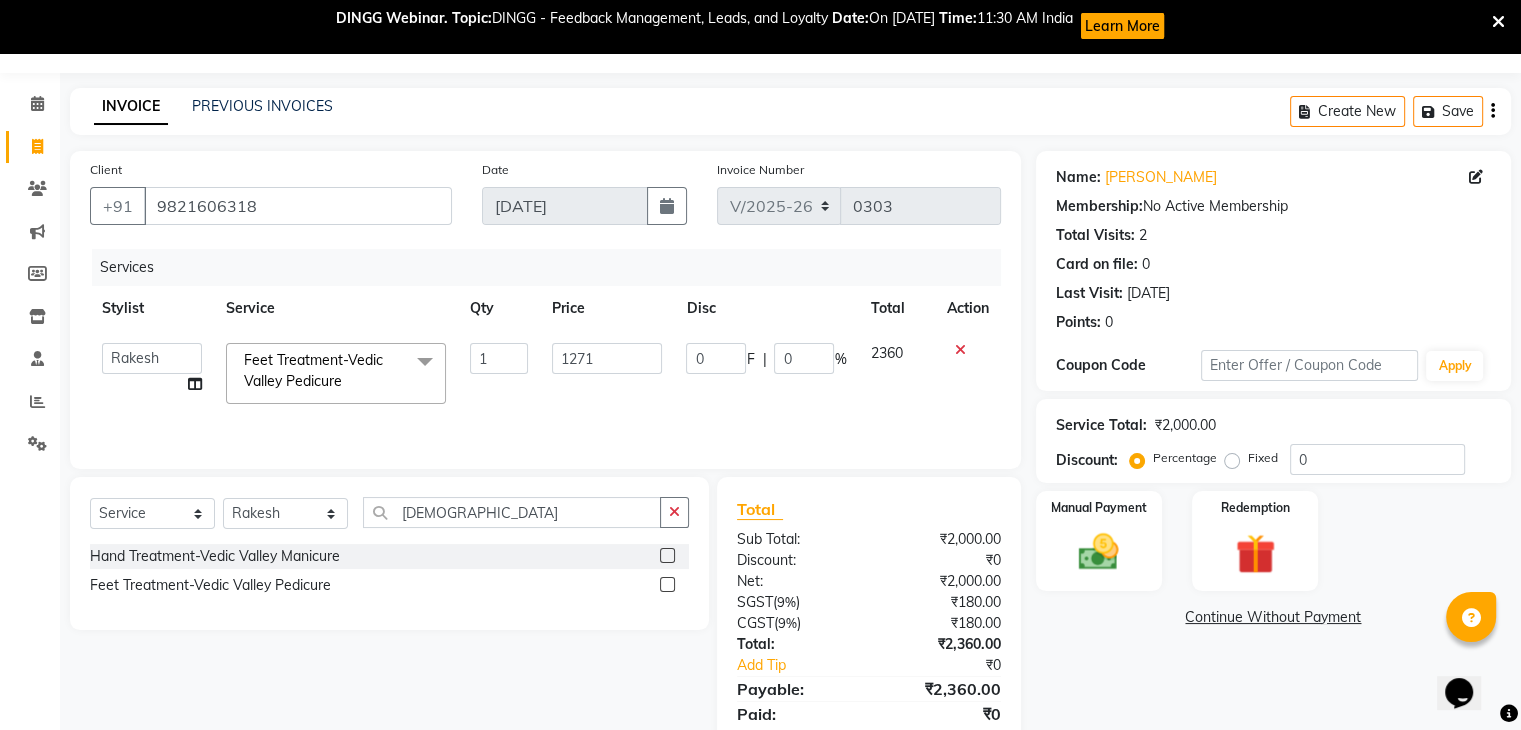 click on "0 F | 0 %" 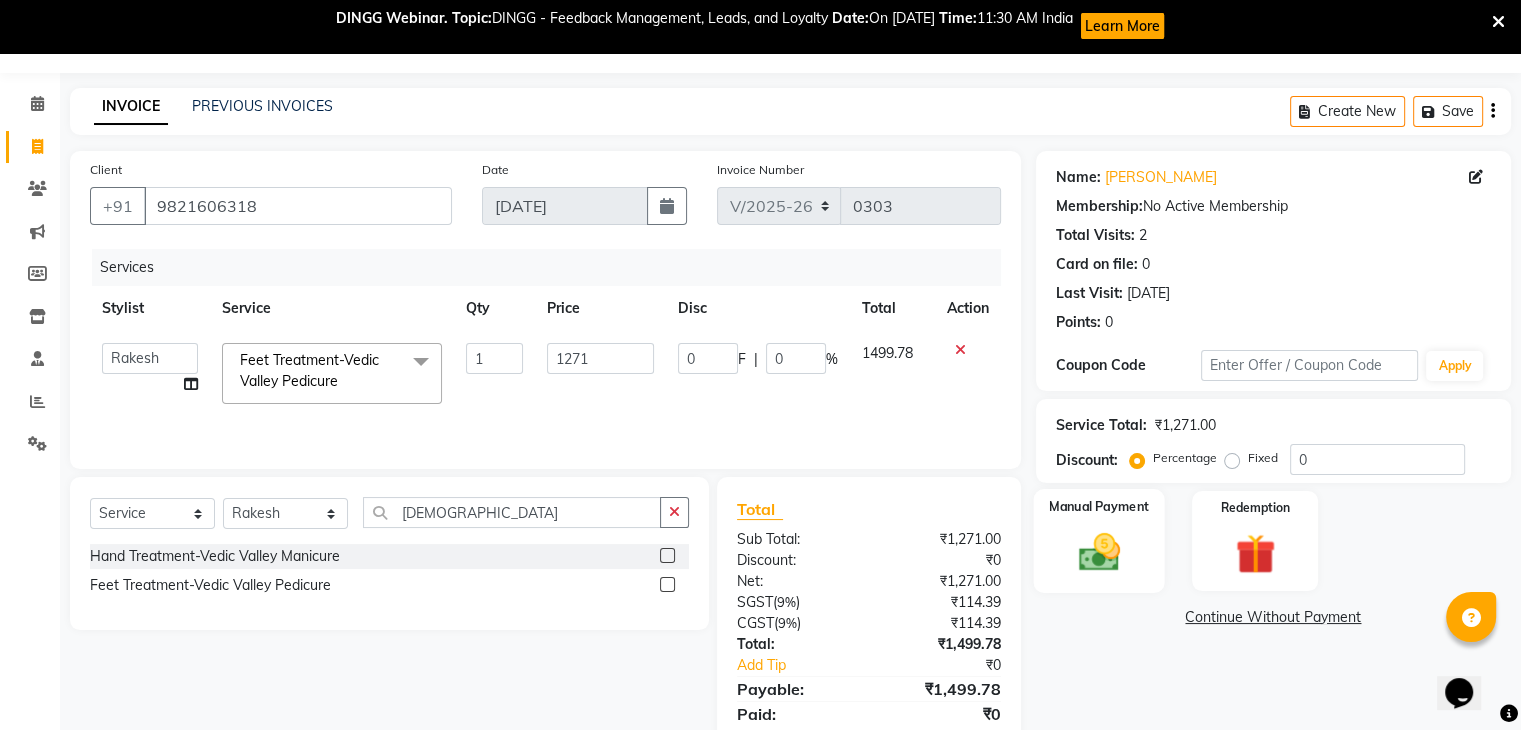 click 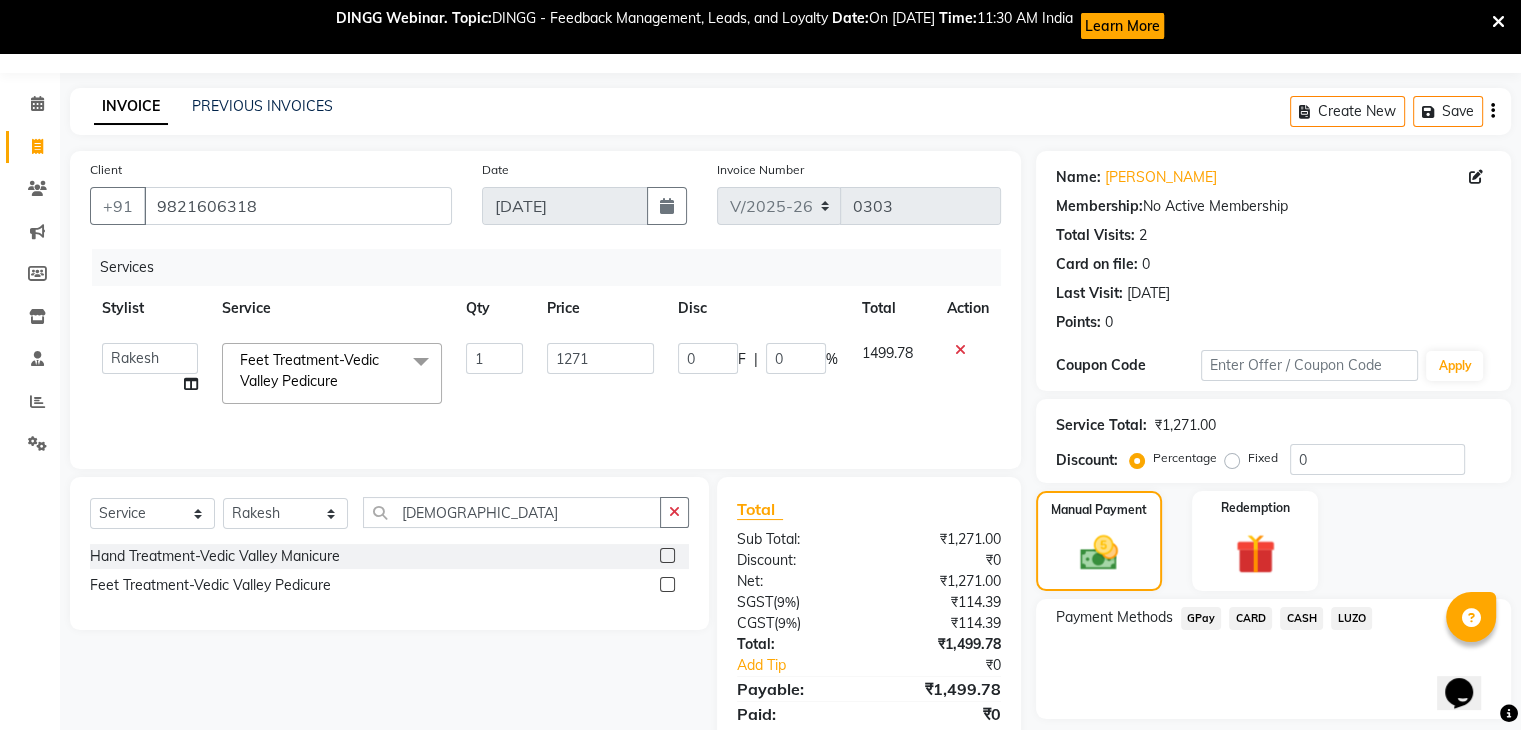 click on "GPay" 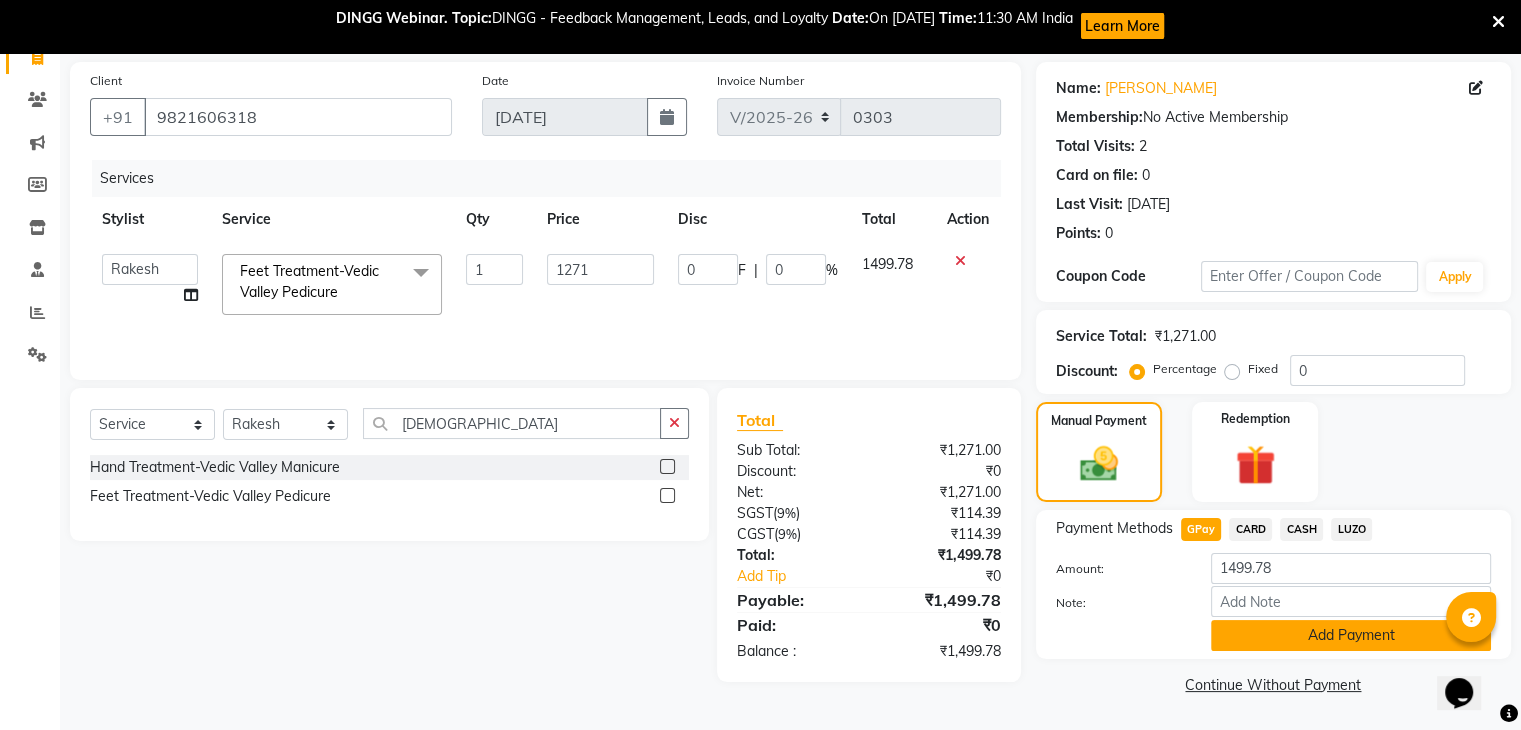 click on "Add Payment" 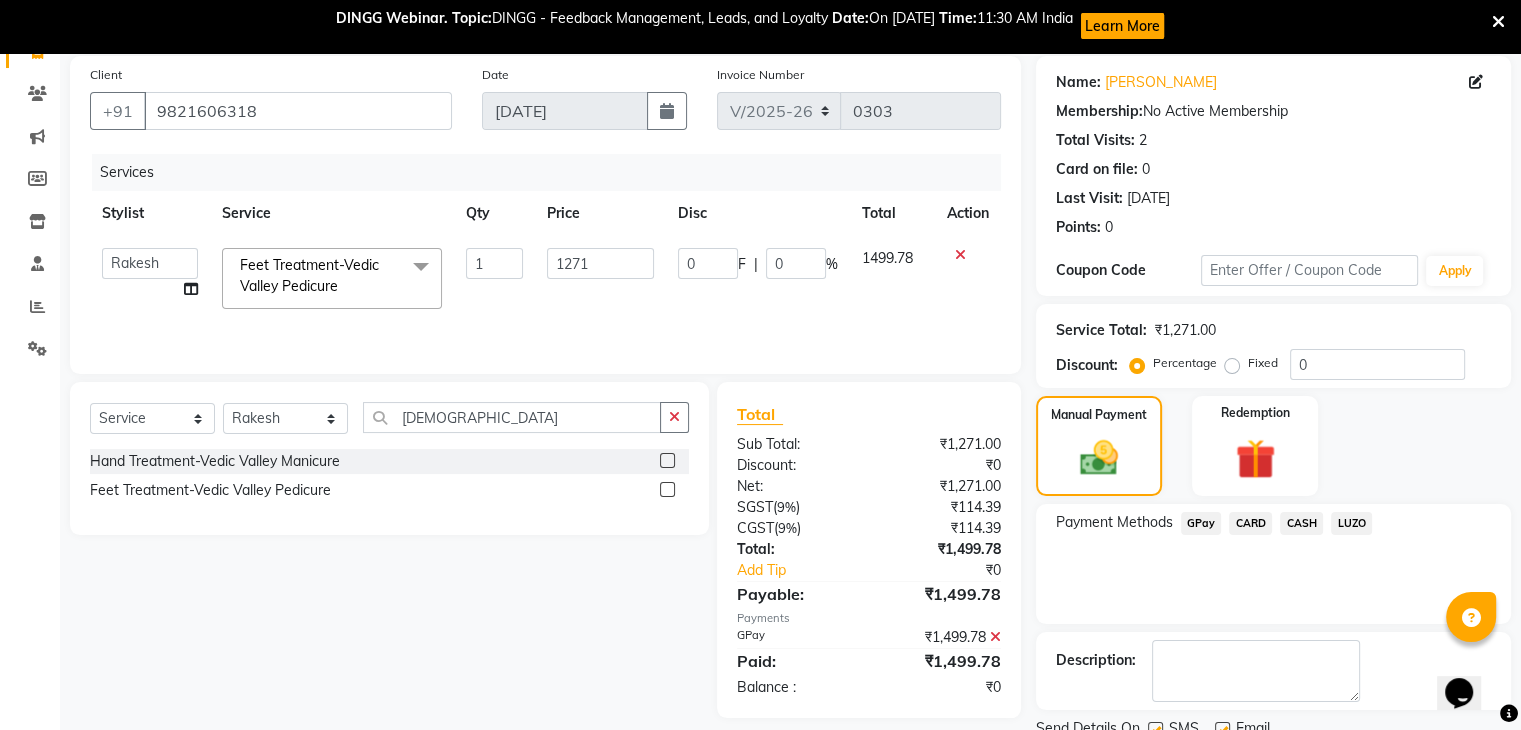 scroll, scrollTop: 224, scrollLeft: 0, axis: vertical 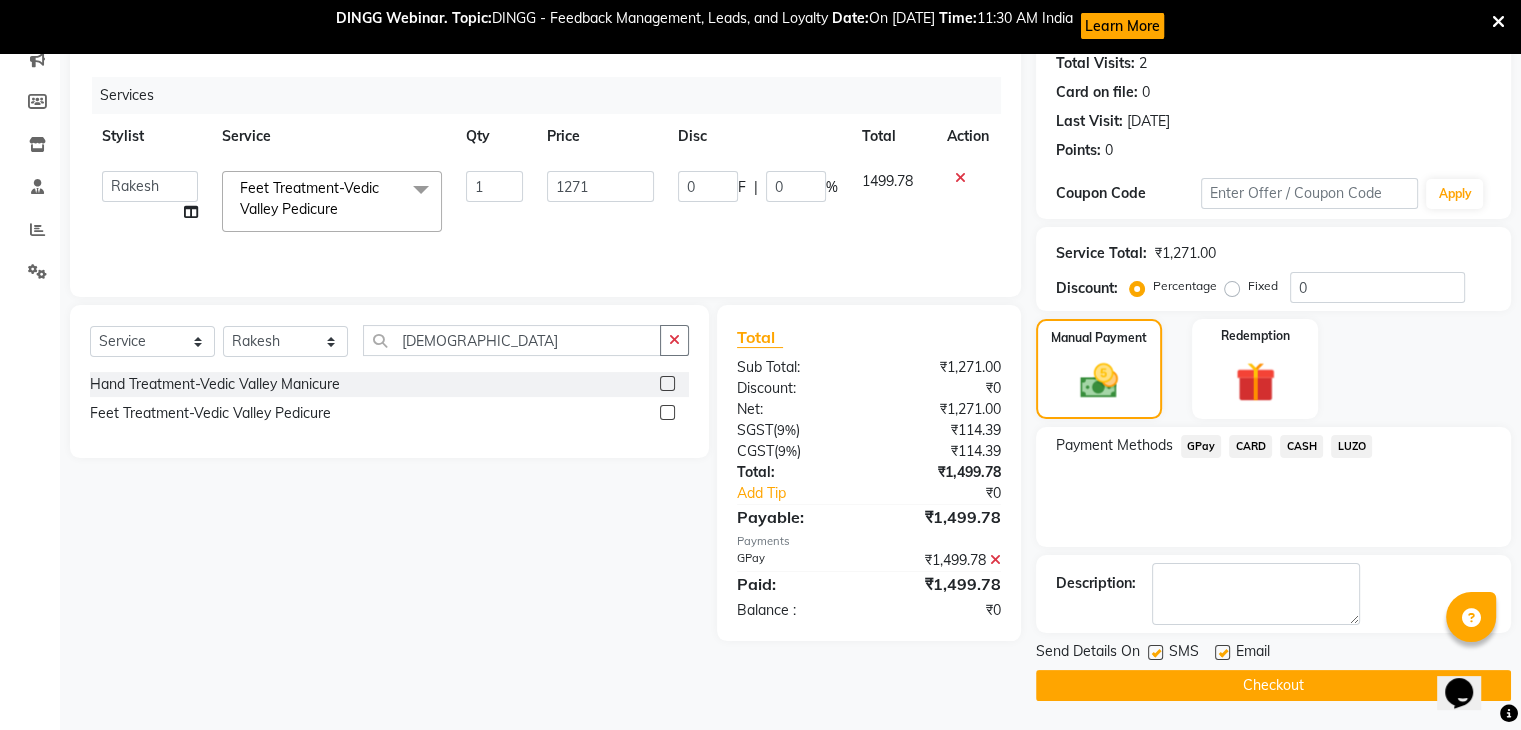 click 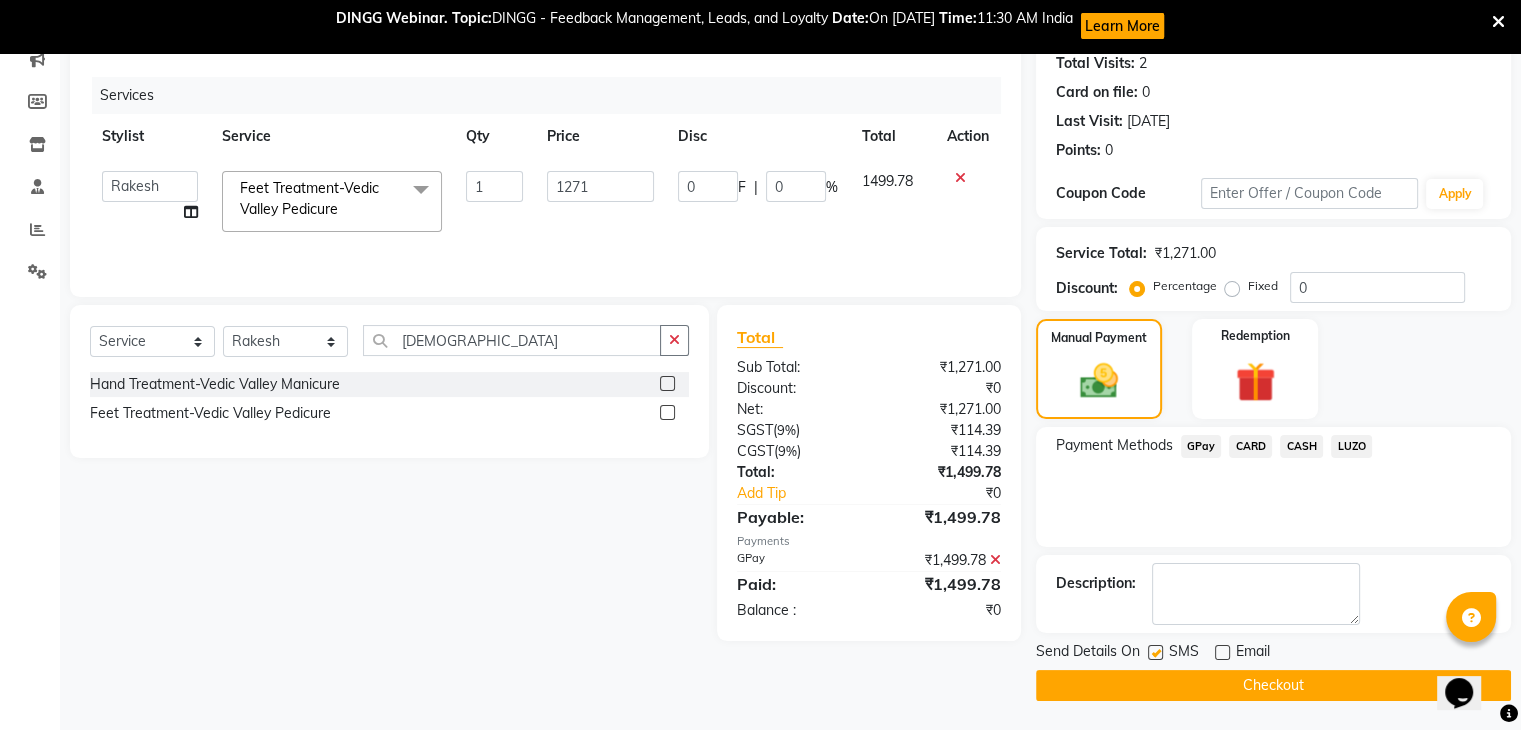 click on "Checkout" 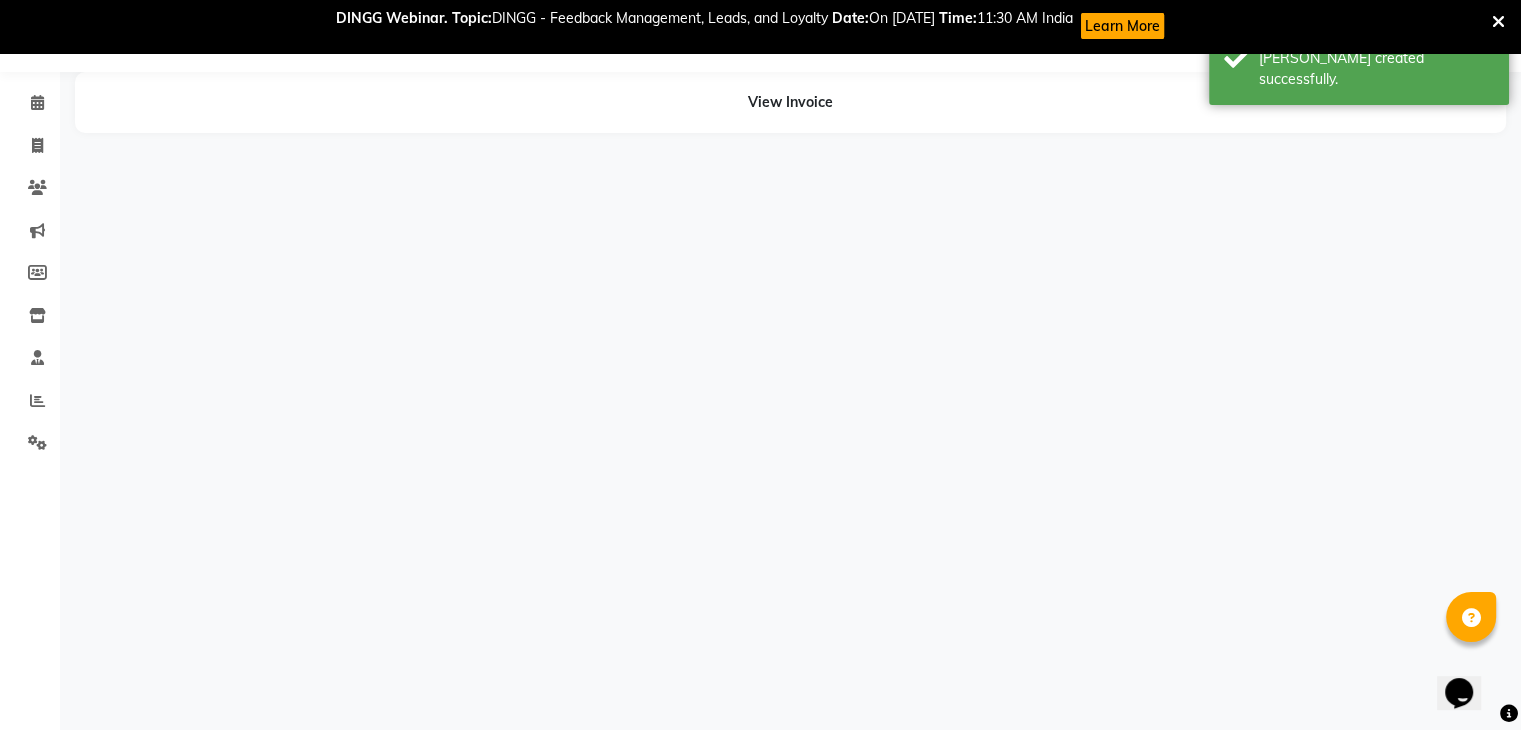 scroll, scrollTop: 52, scrollLeft: 0, axis: vertical 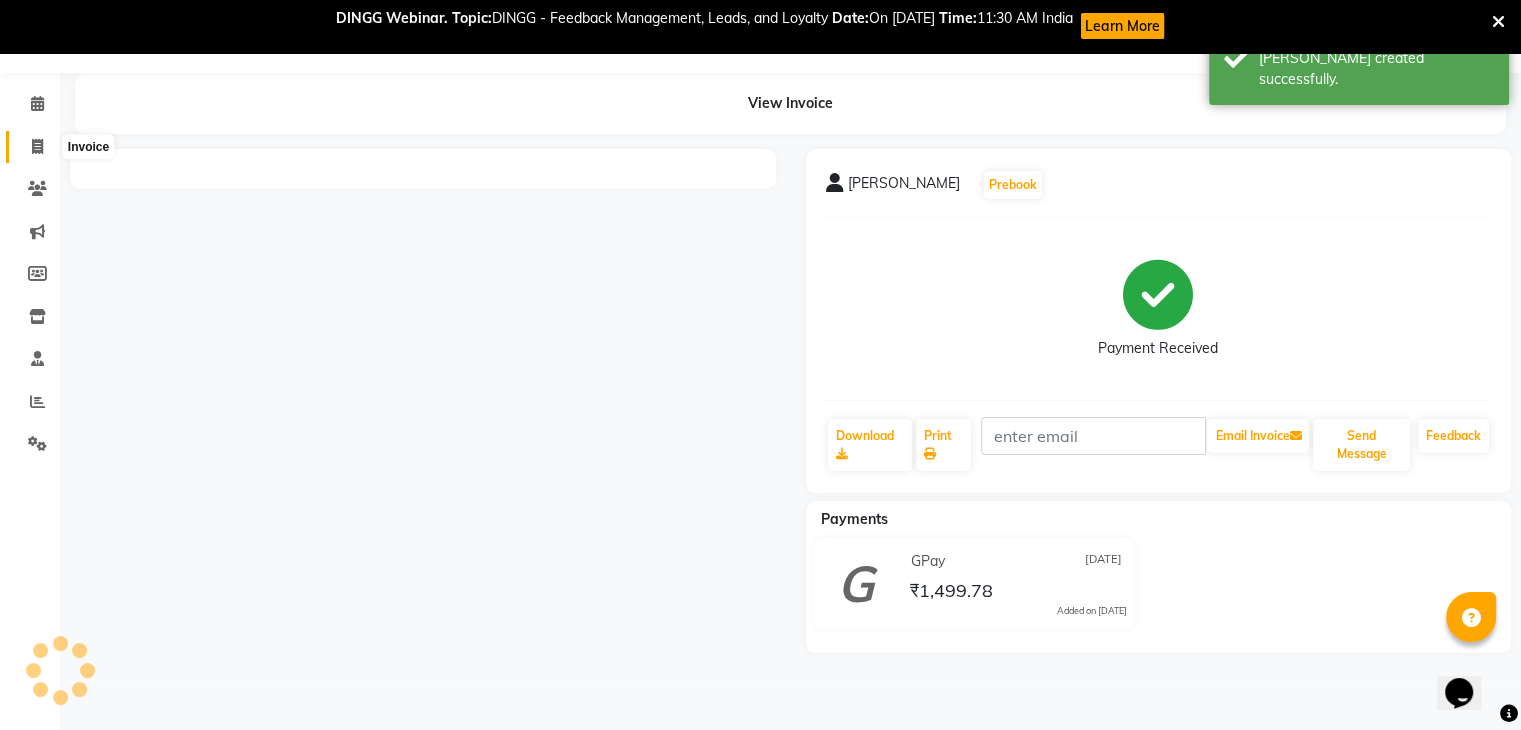 click 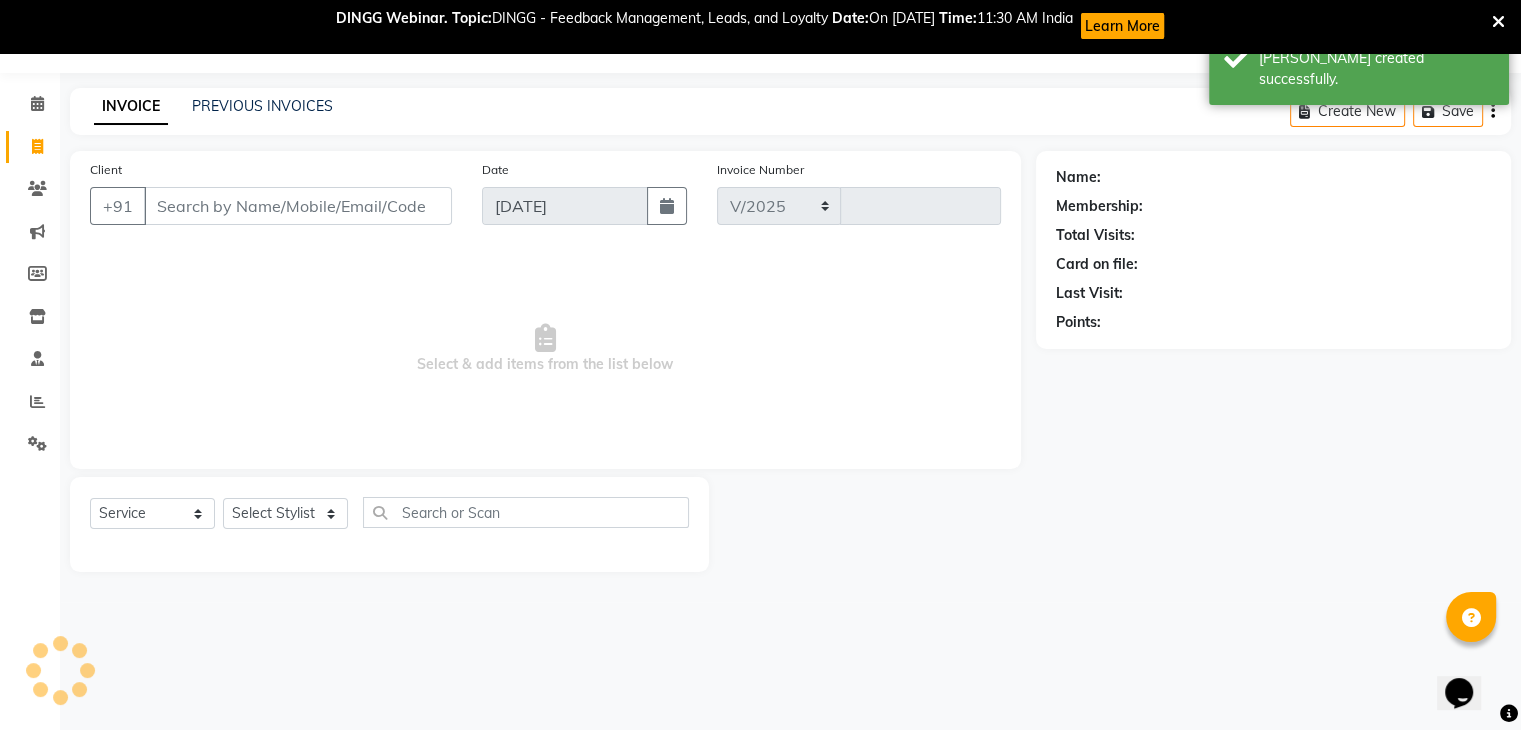 select on "5603" 